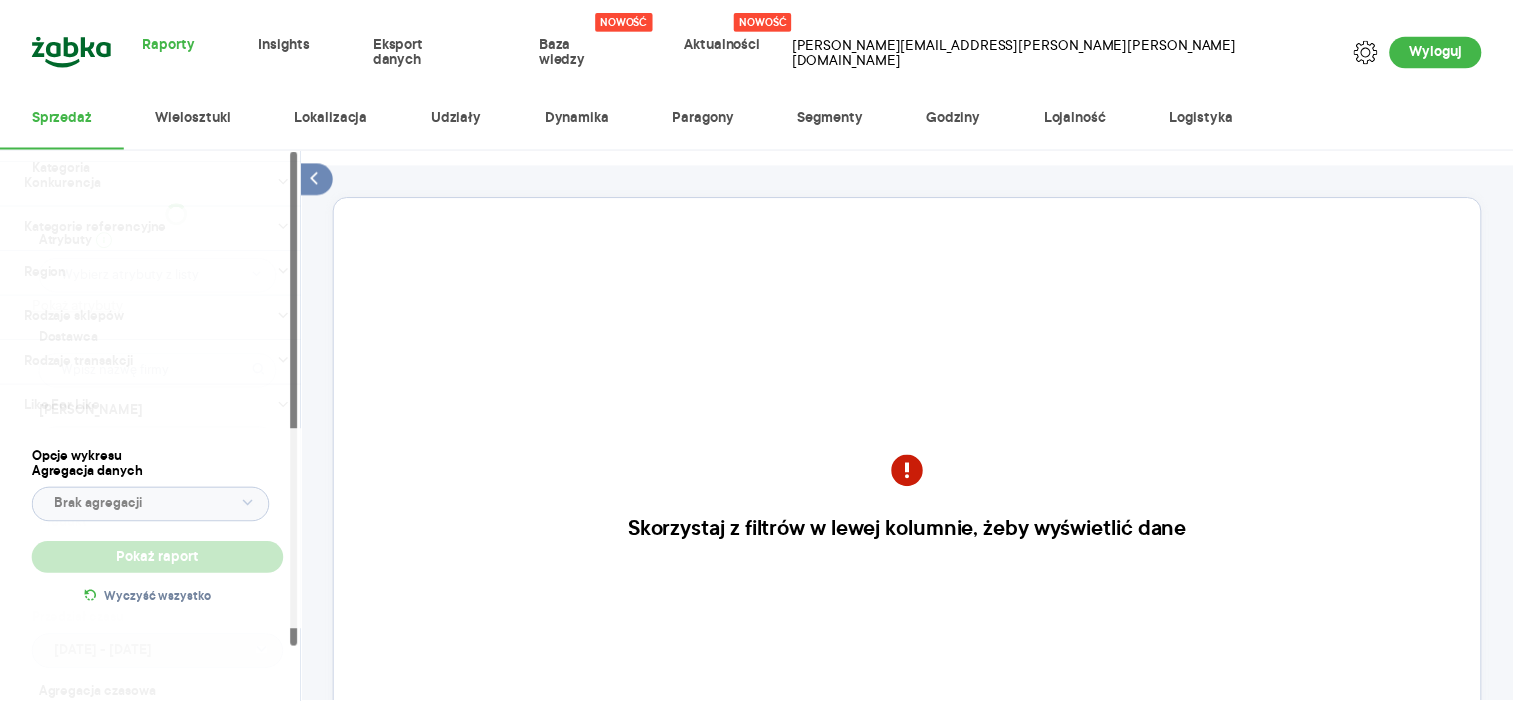 scroll, scrollTop: 0, scrollLeft: 0, axis: both 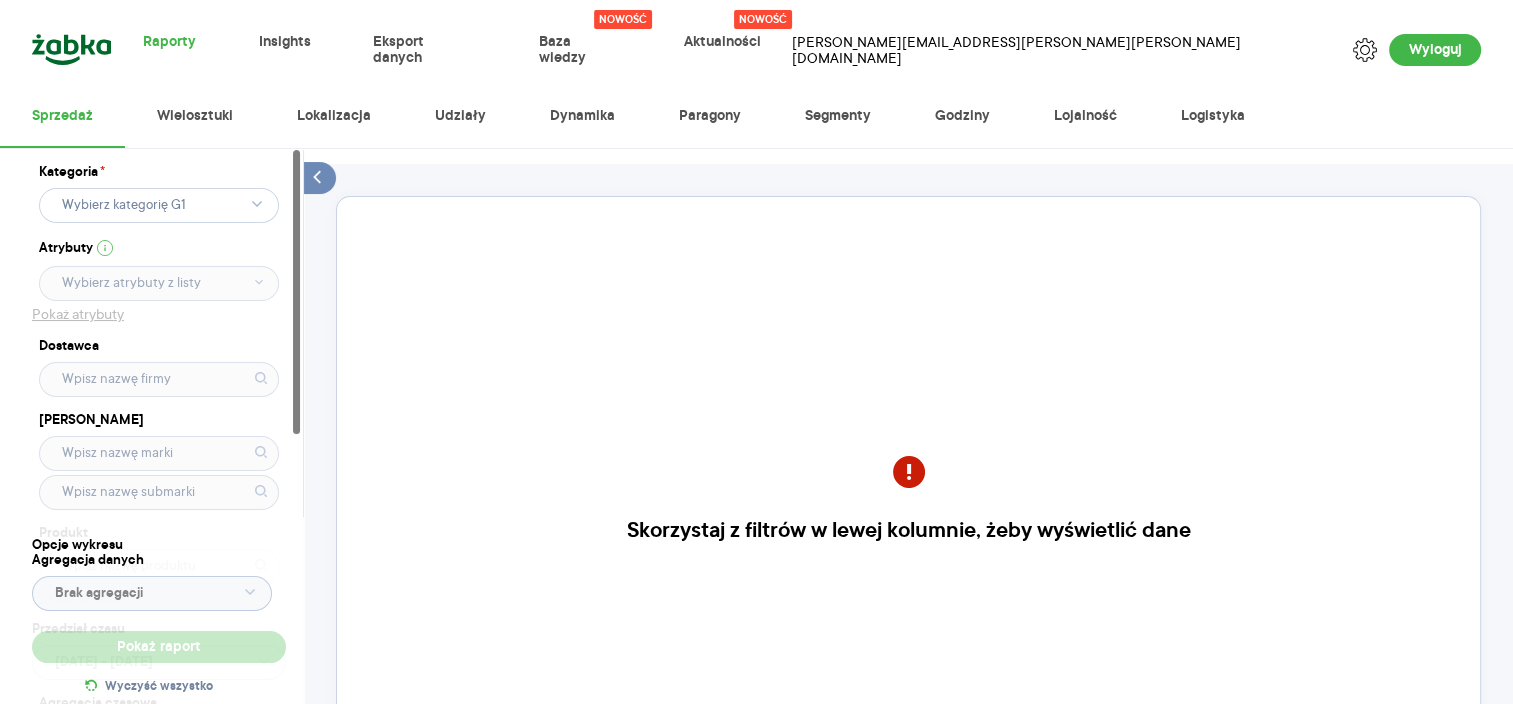 click 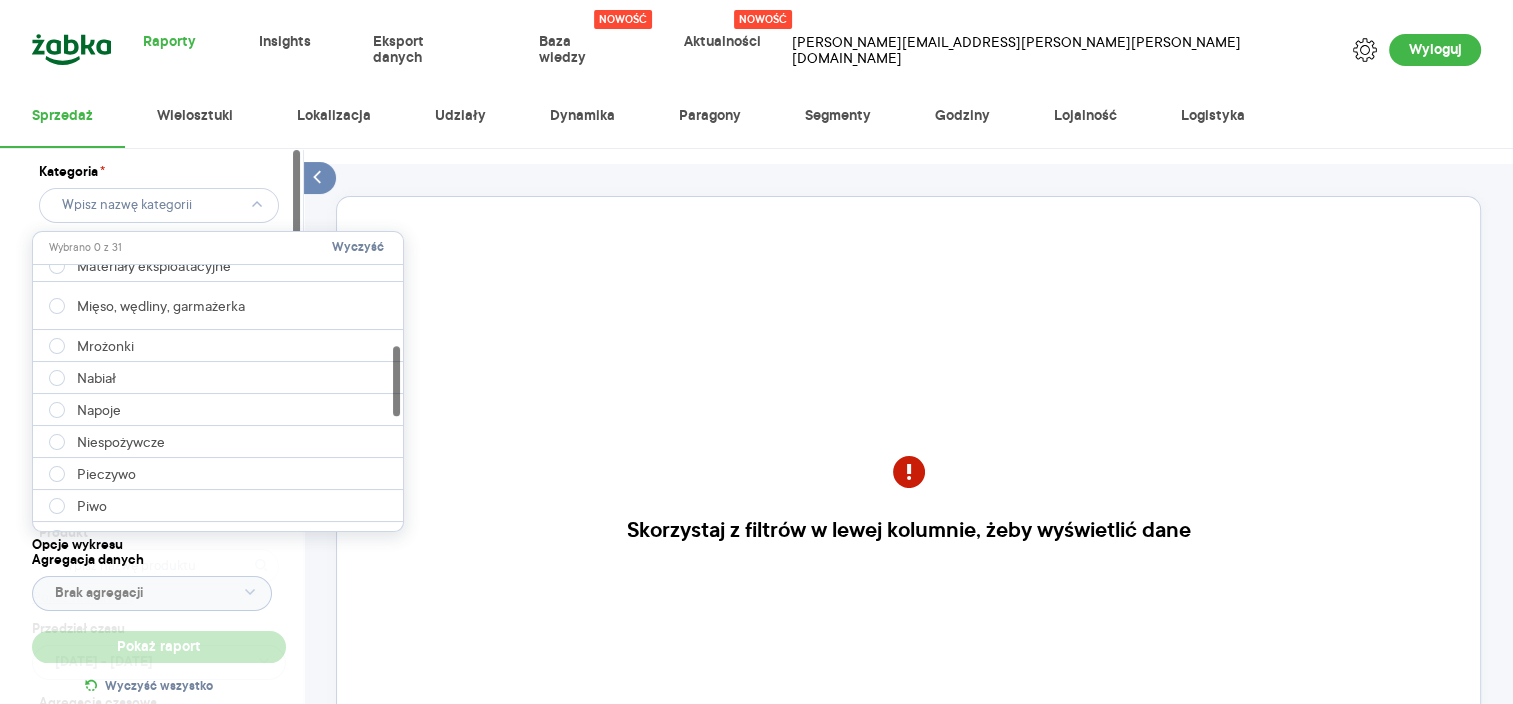 scroll, scrollTop: 304, scrollLeft: 0, axis: vertical 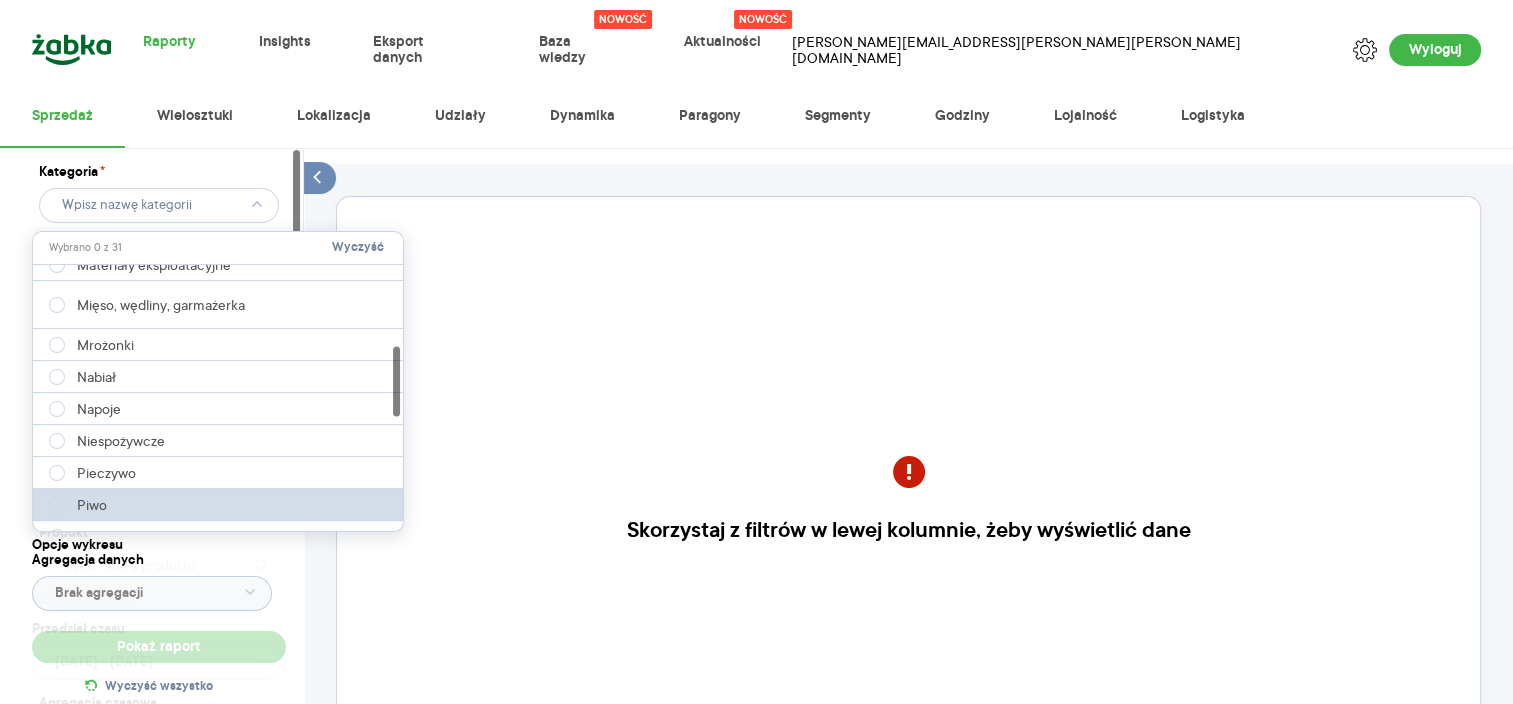 click on "Piwo" at bounding box center (219, 505) 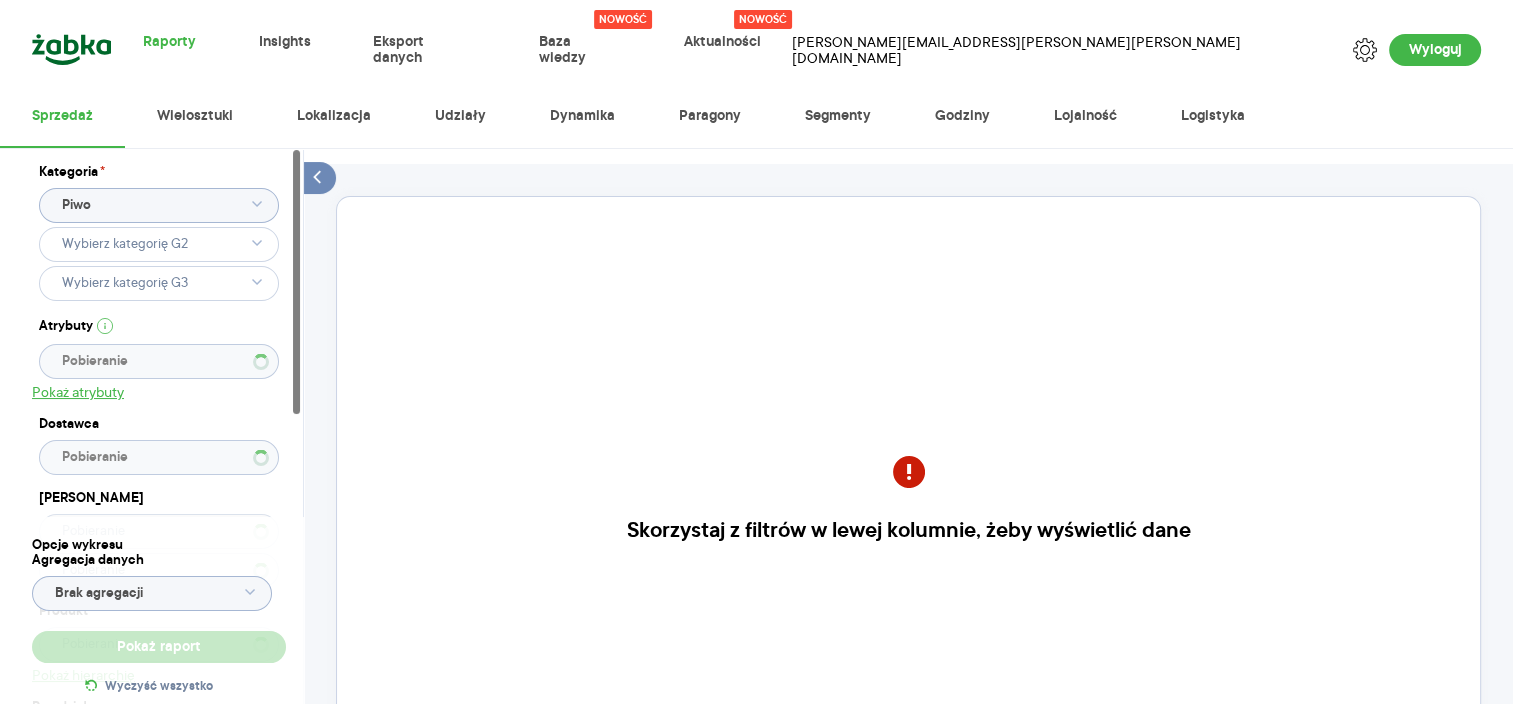 type 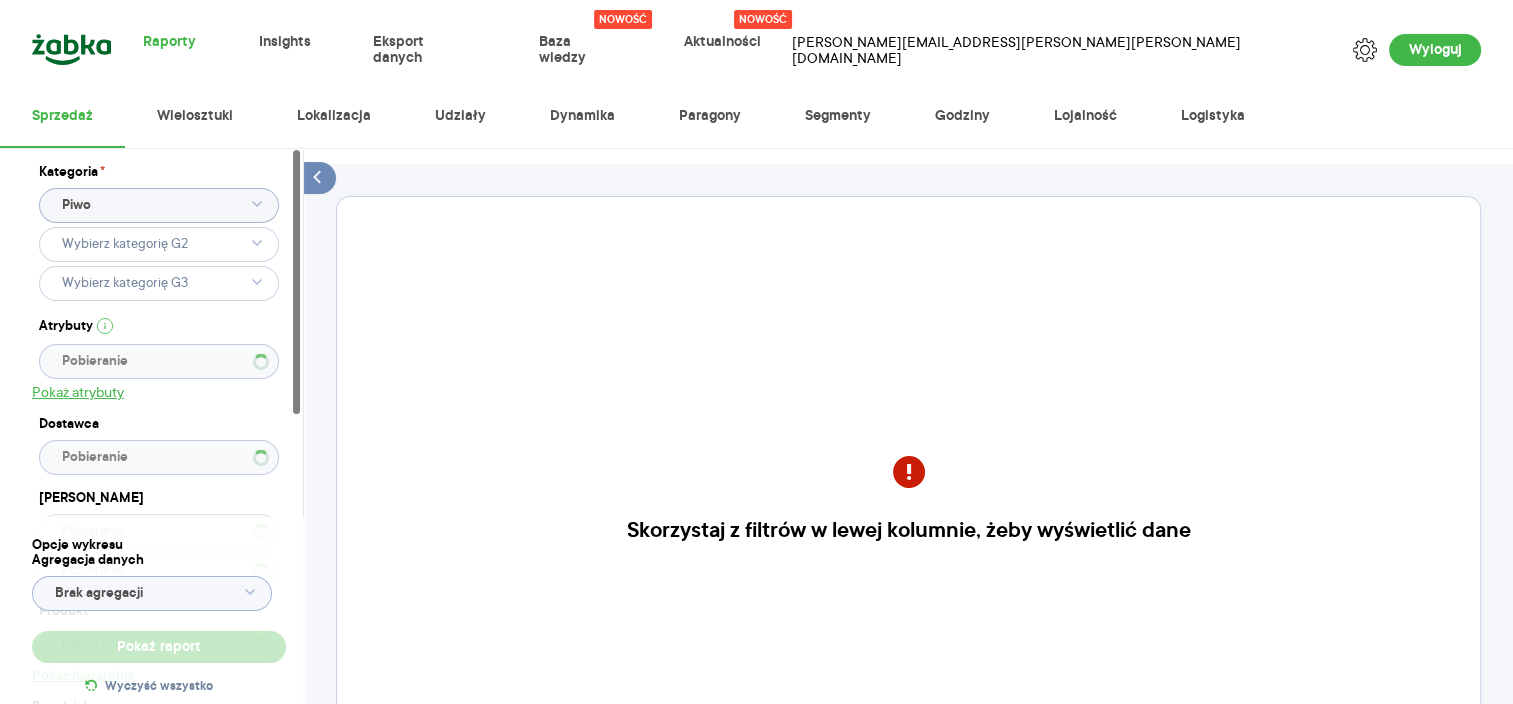 type 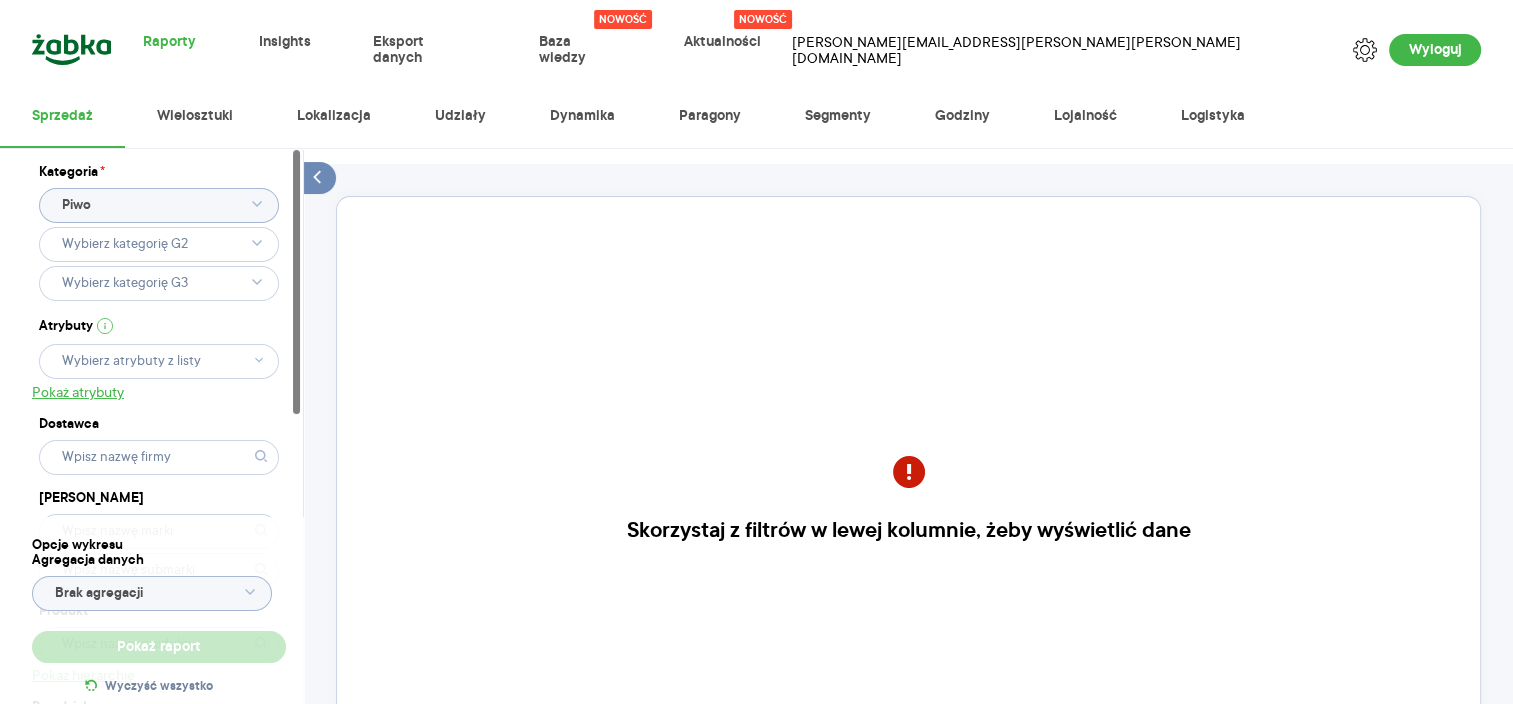type 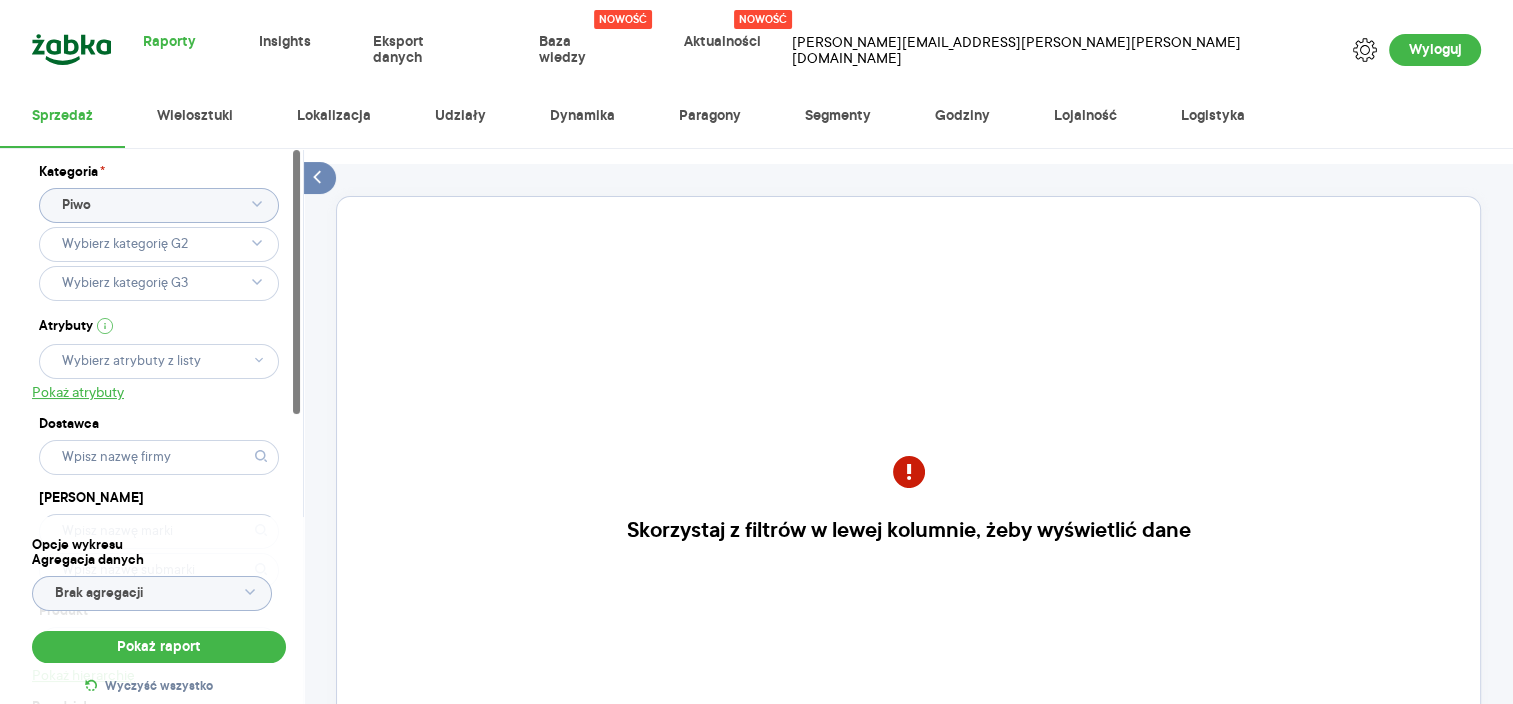 click 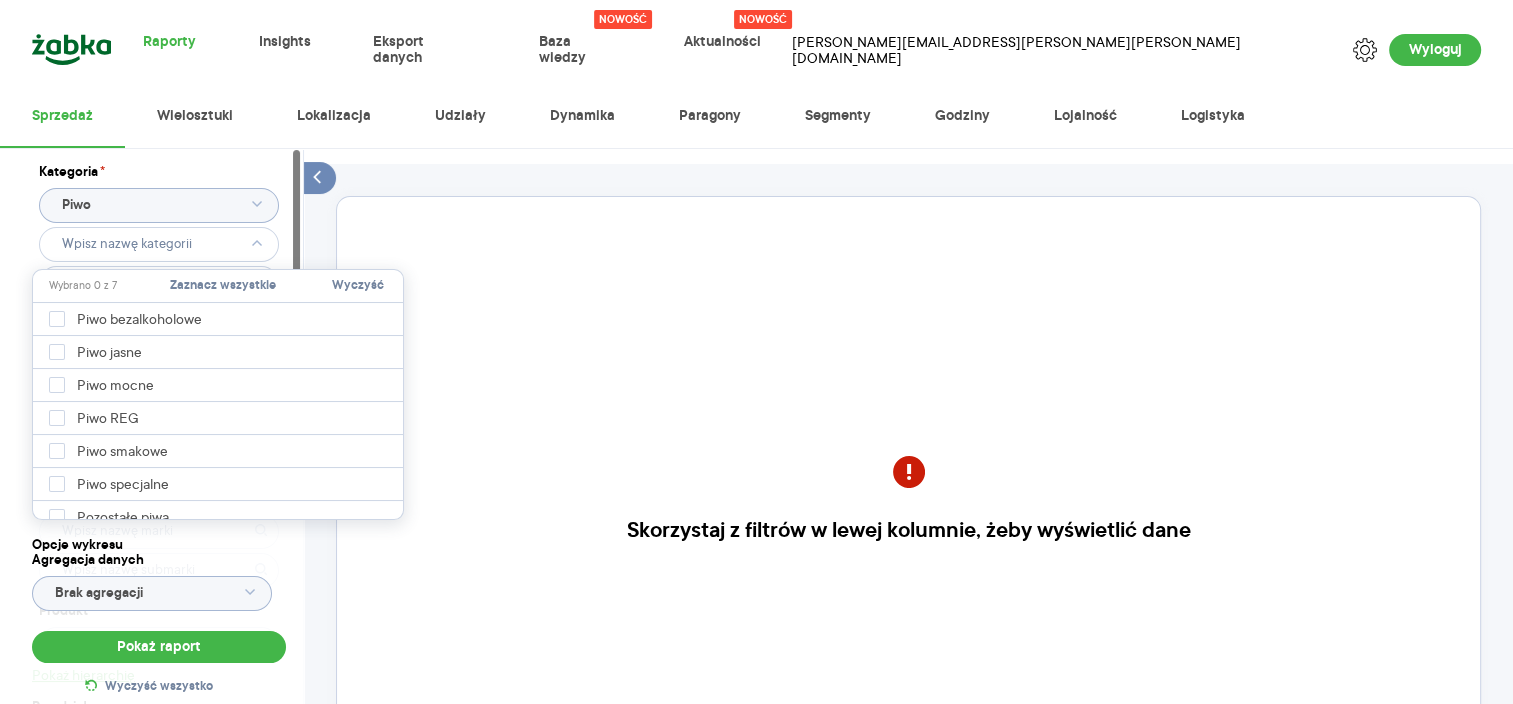click on "Skorzystaj z filtrów w lewej kolumnie, żeby wyświetlić dane" at bounding box center [908, 515] 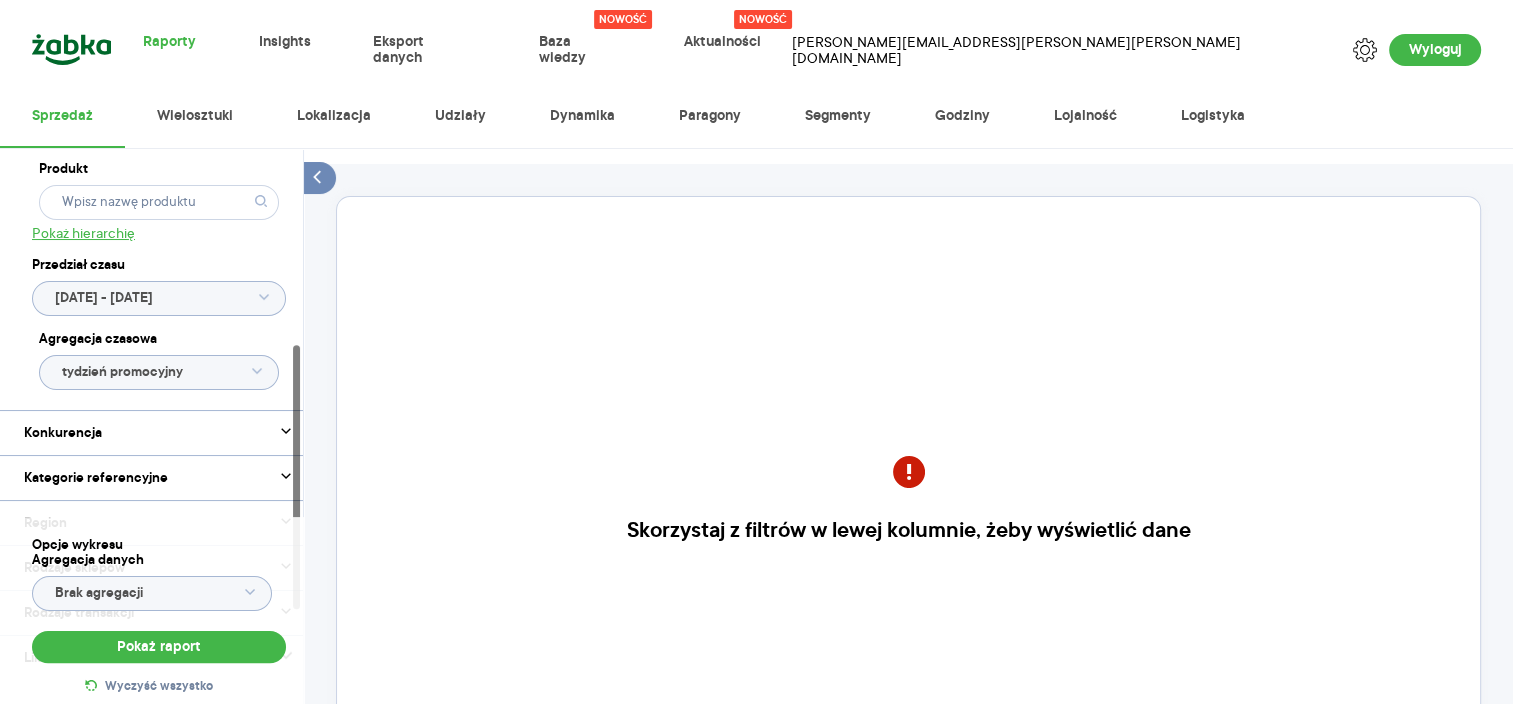 scroll, scrollTop: 411, scrollLeft: 0, axis: vertical 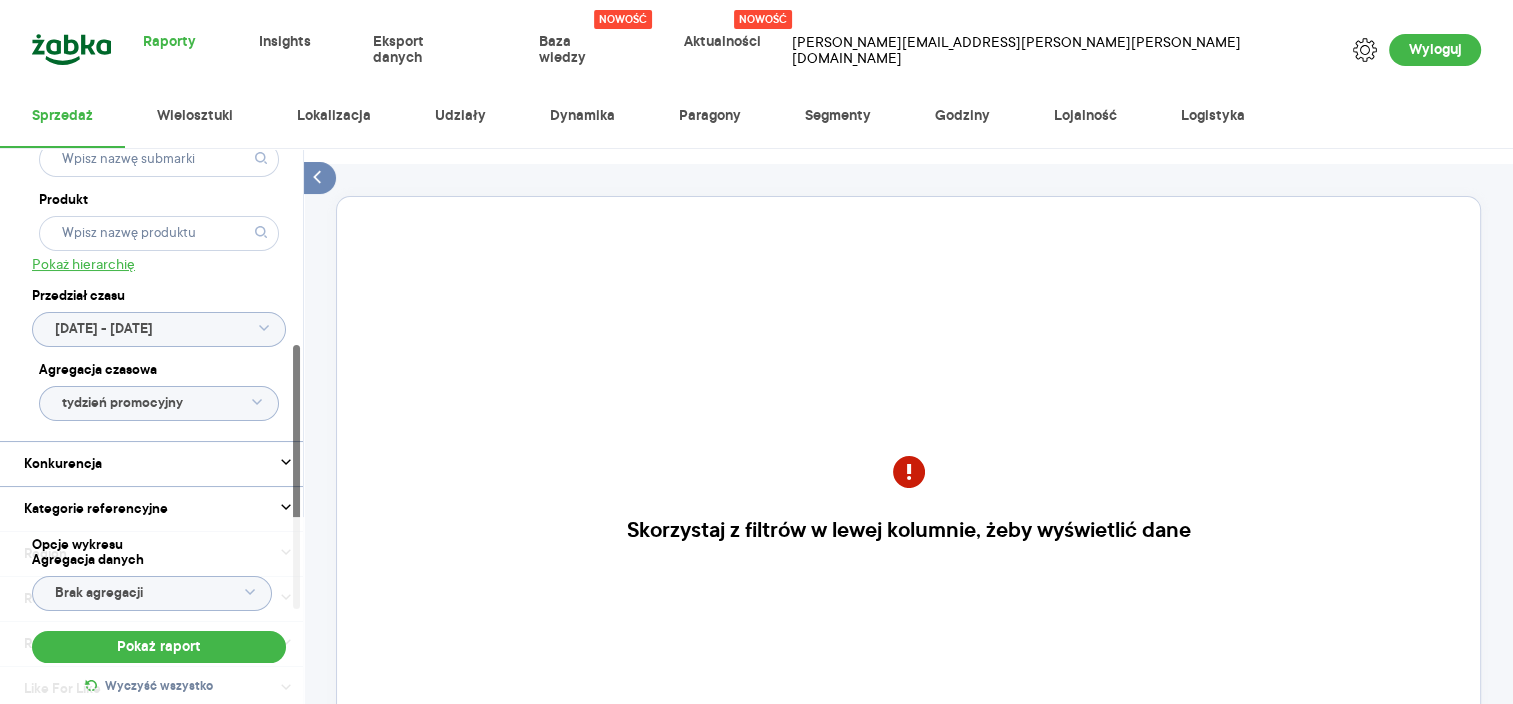 click 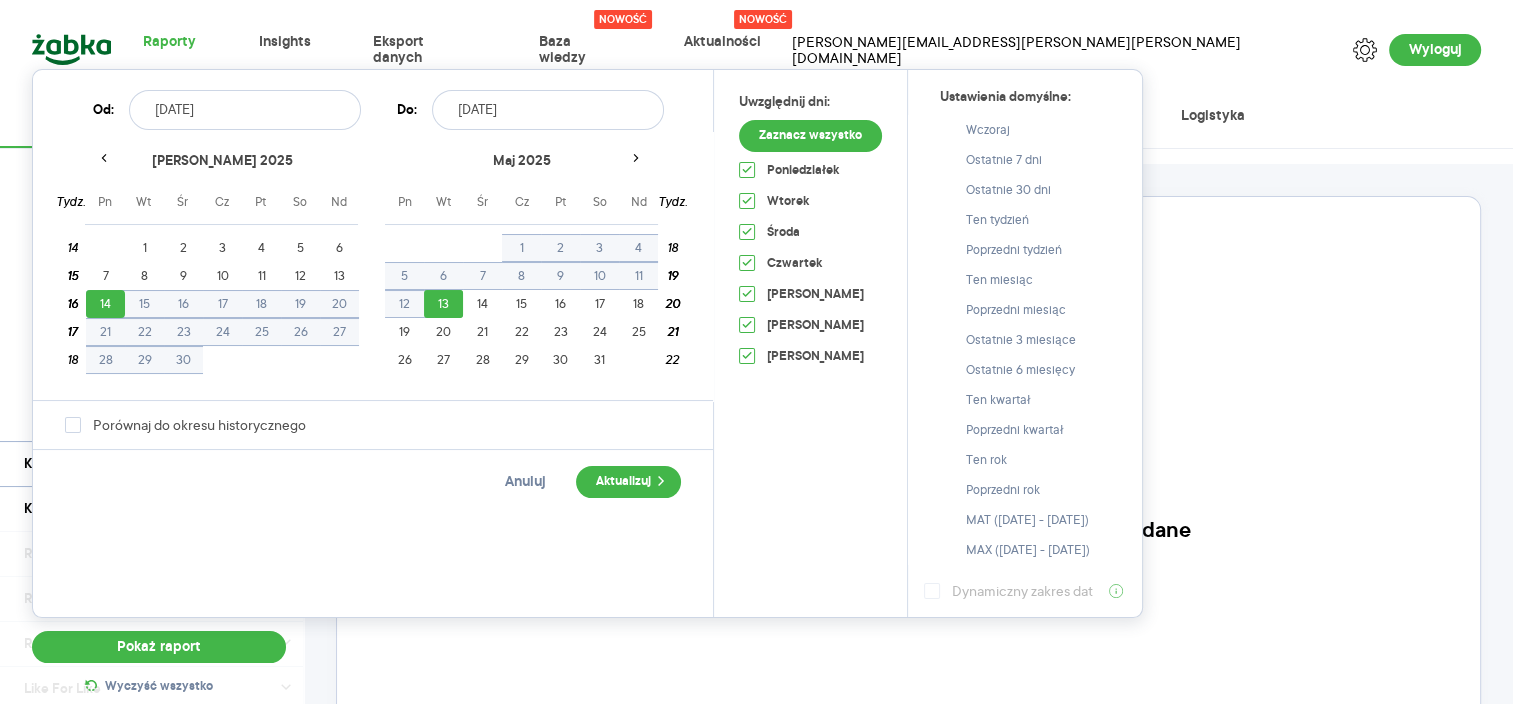 click 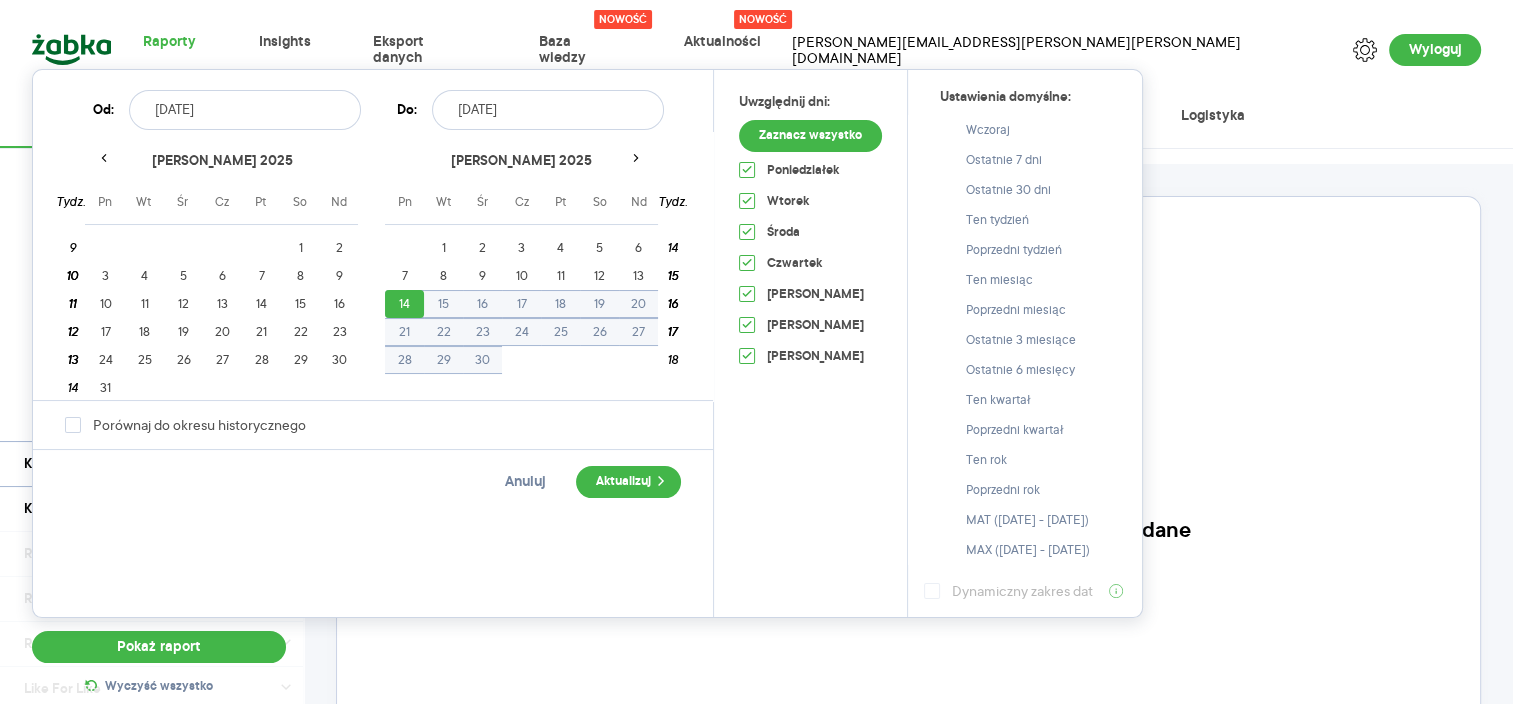 click 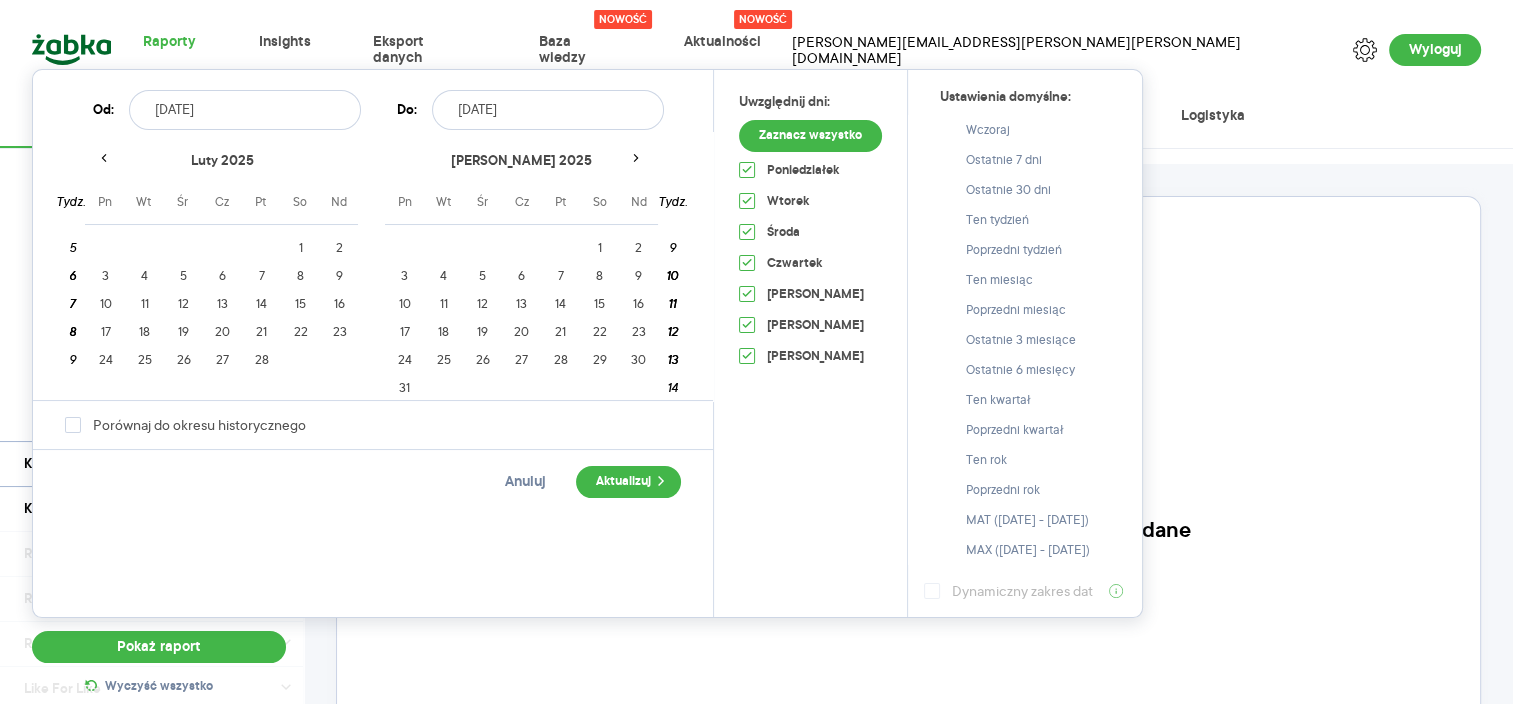 click 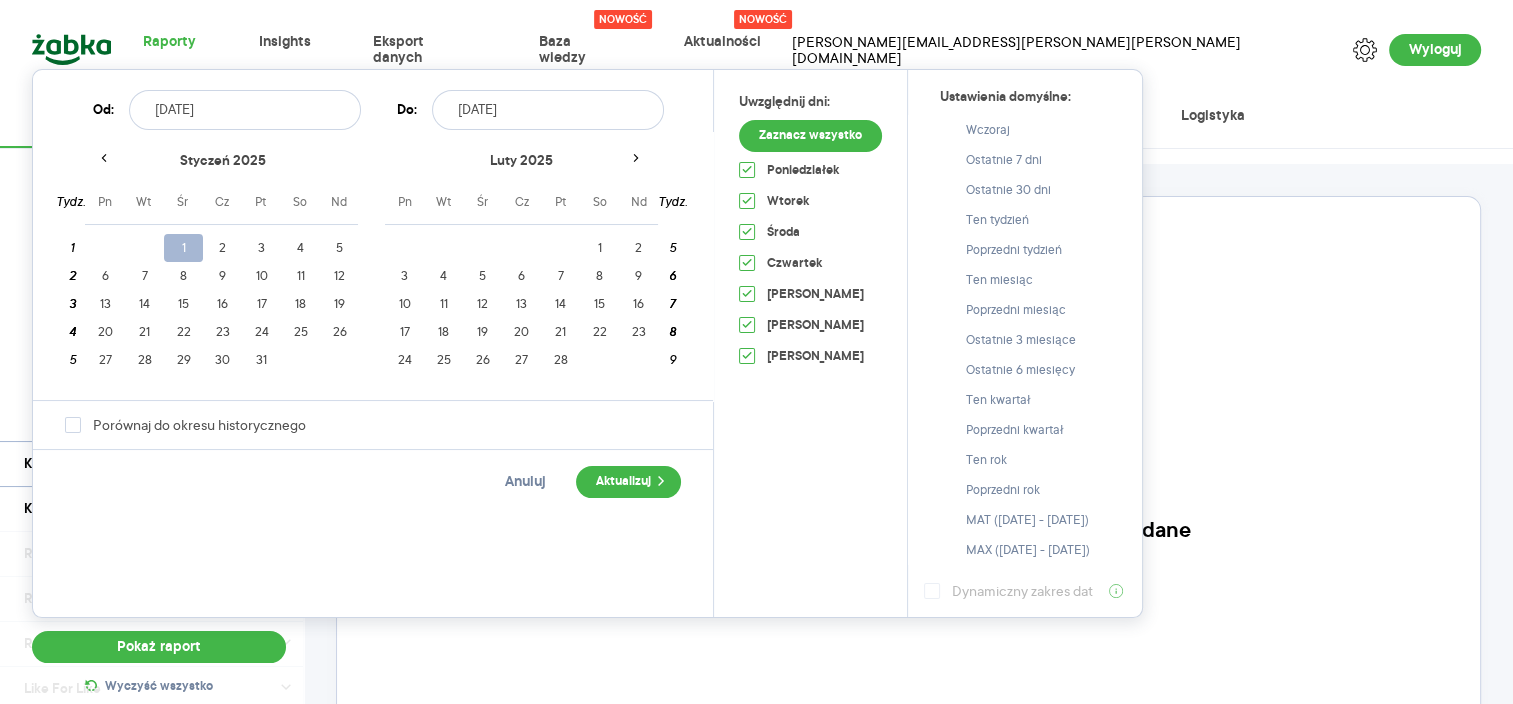 click on "1" at bounding box center [183, 248] 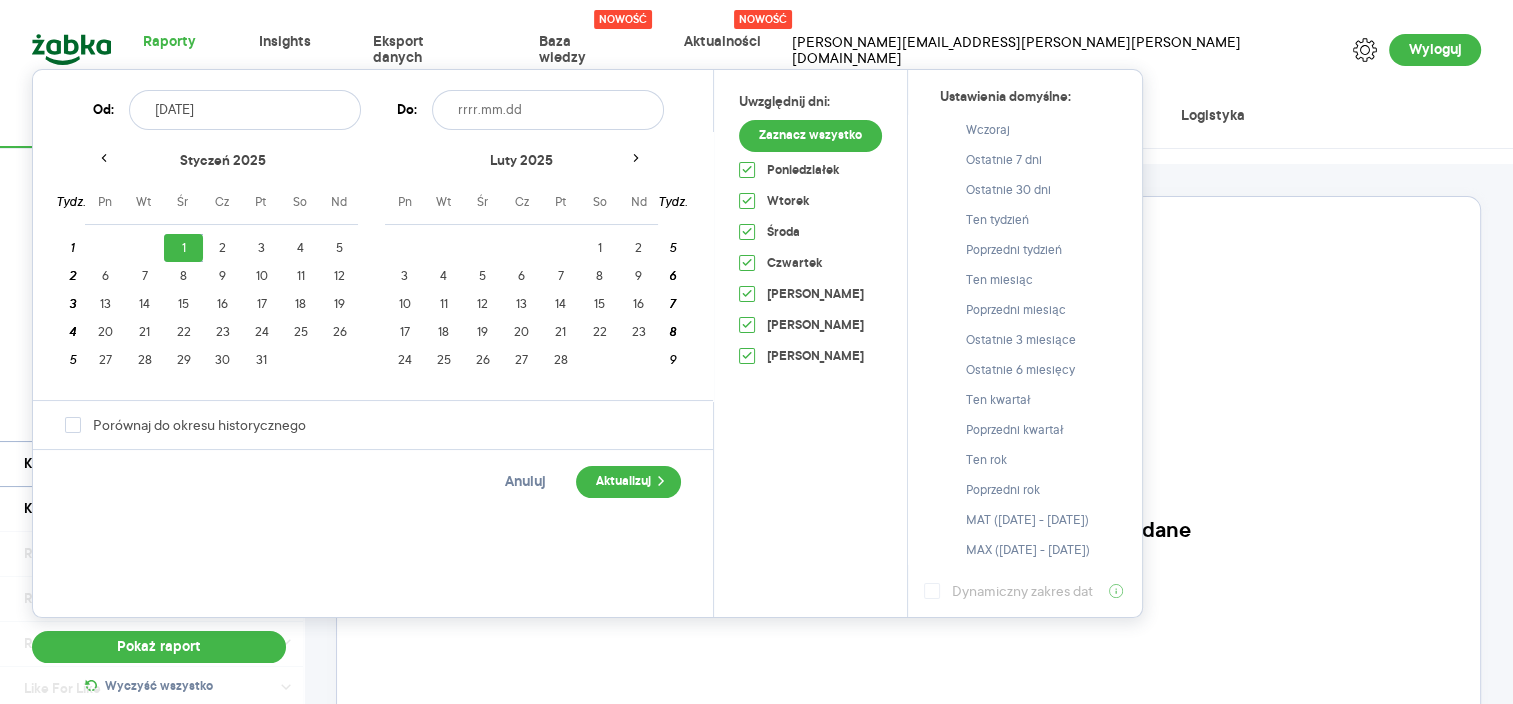 click 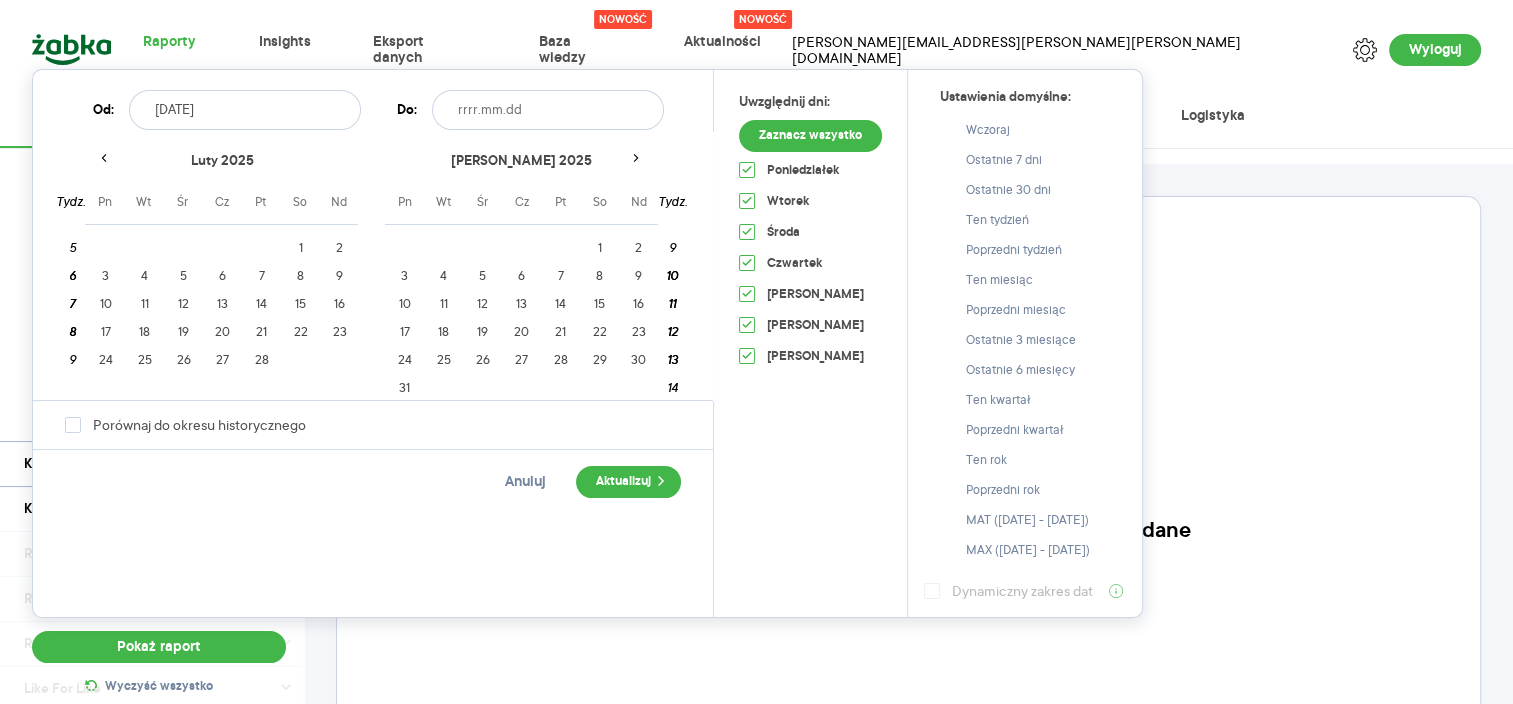 click 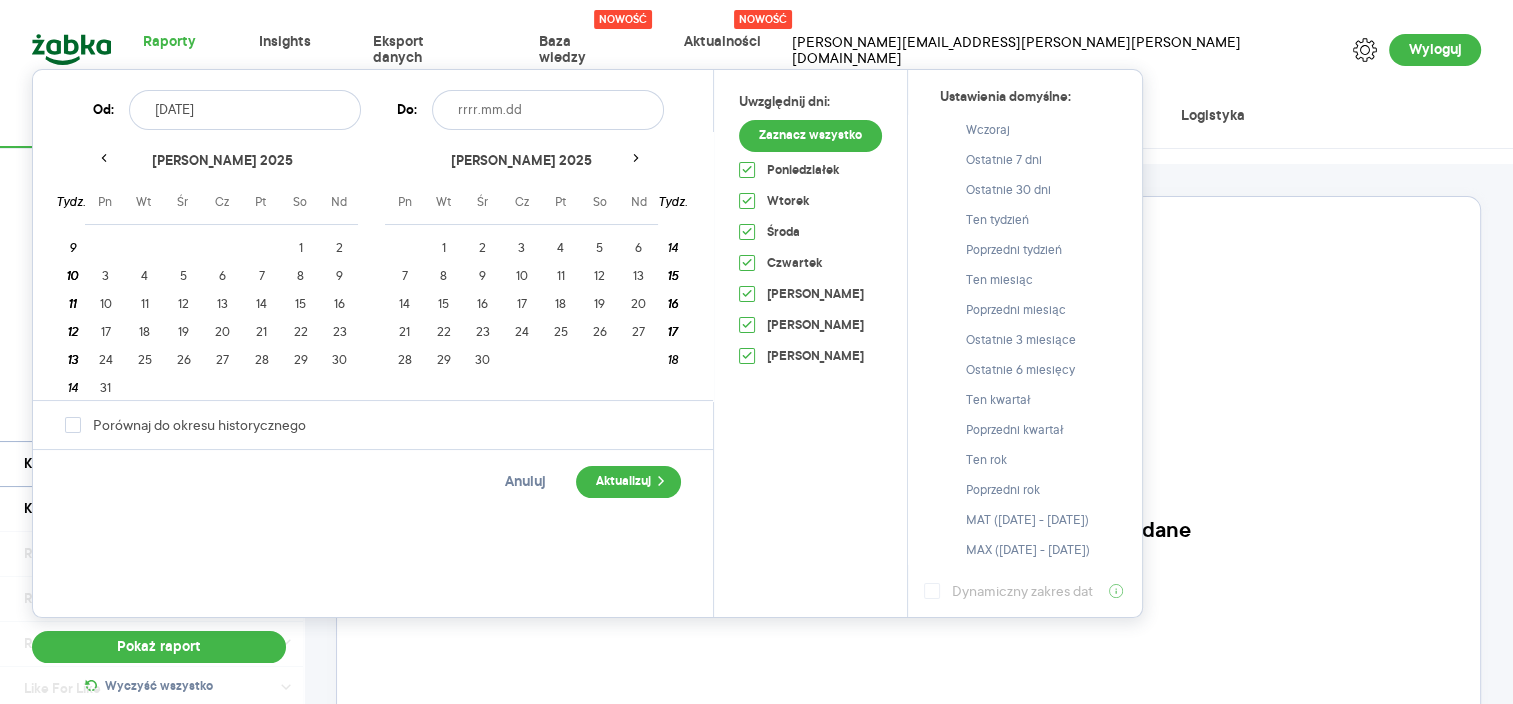 click 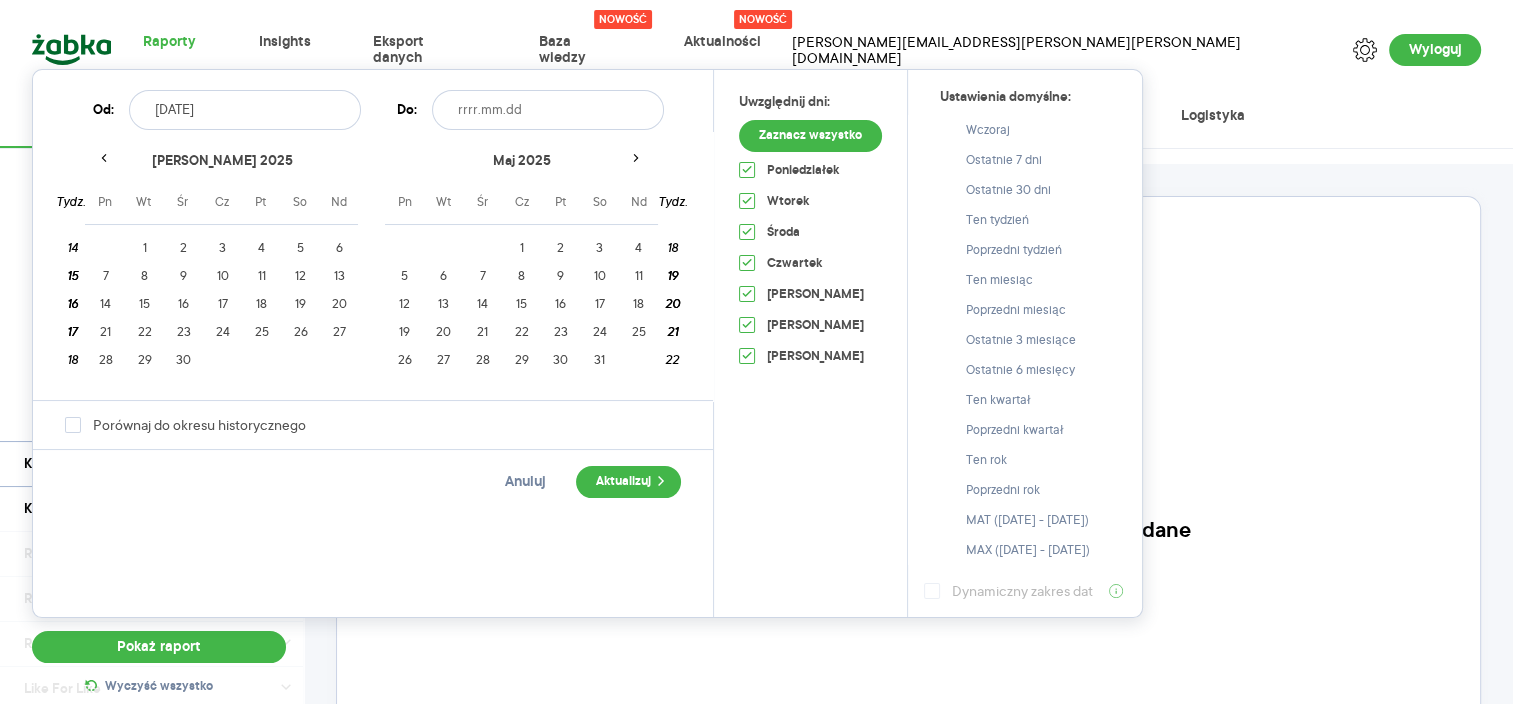 click 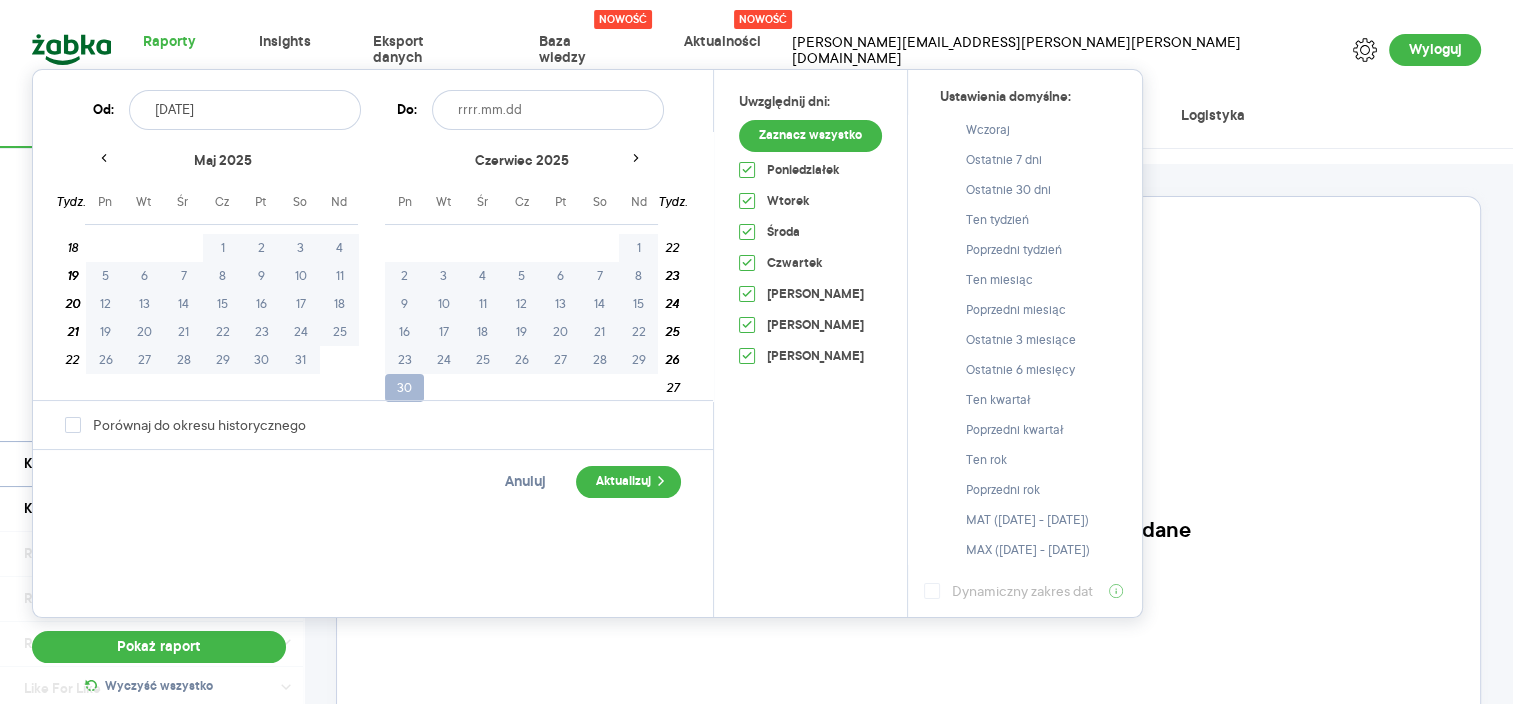 click on "30" at bounding box center [404, 388] 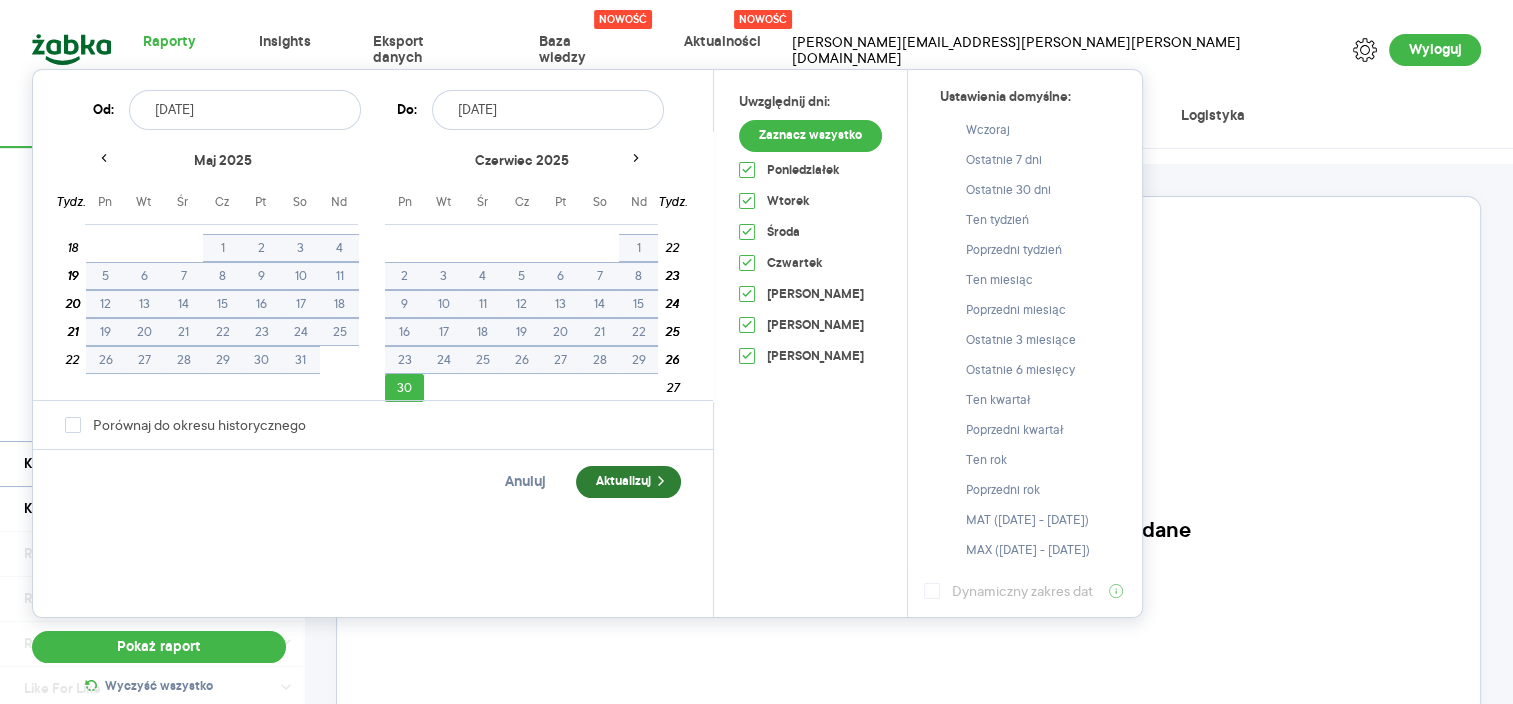 click on "Aktualizuj" at bounding box center (628, 482) 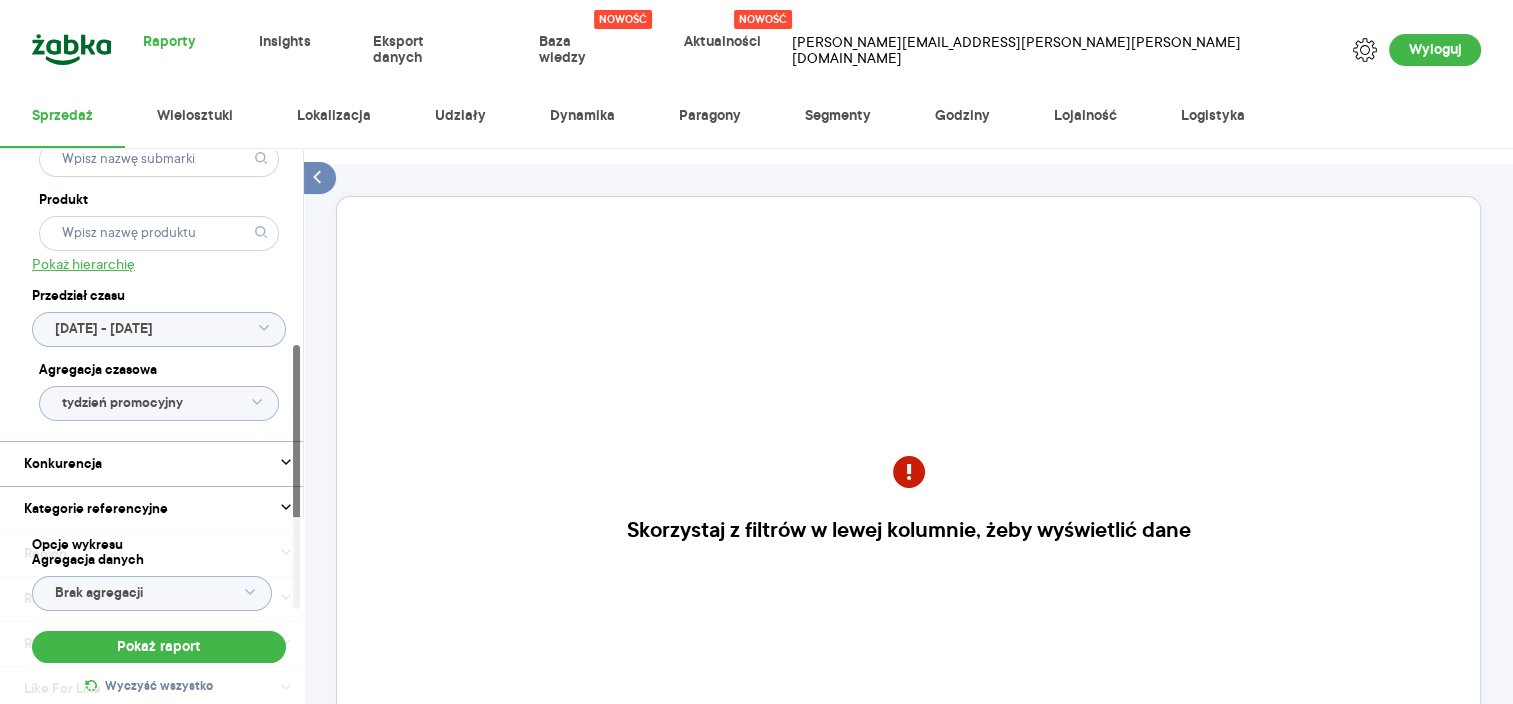 click 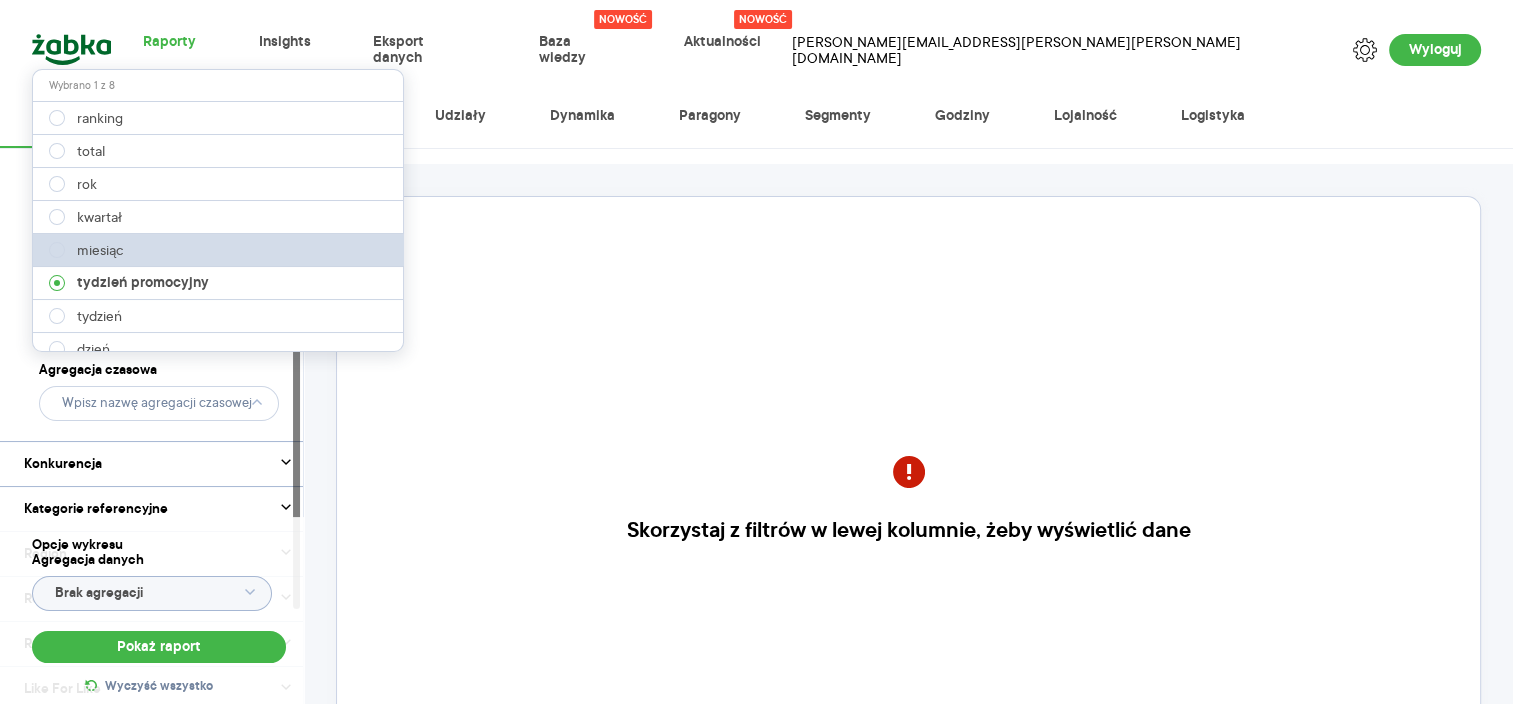 click on "miesiąc" at bounding box center [219, 250] 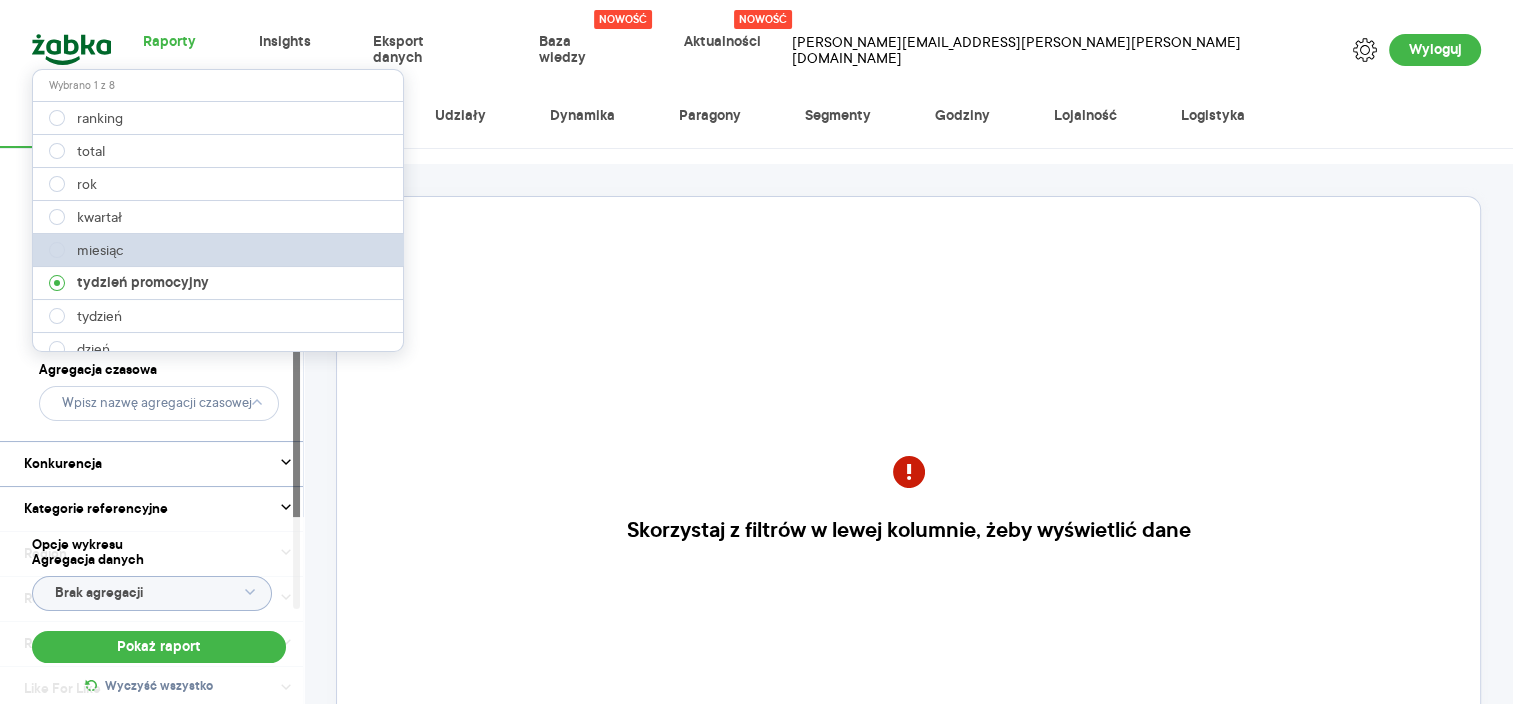 type on "miesiąc" 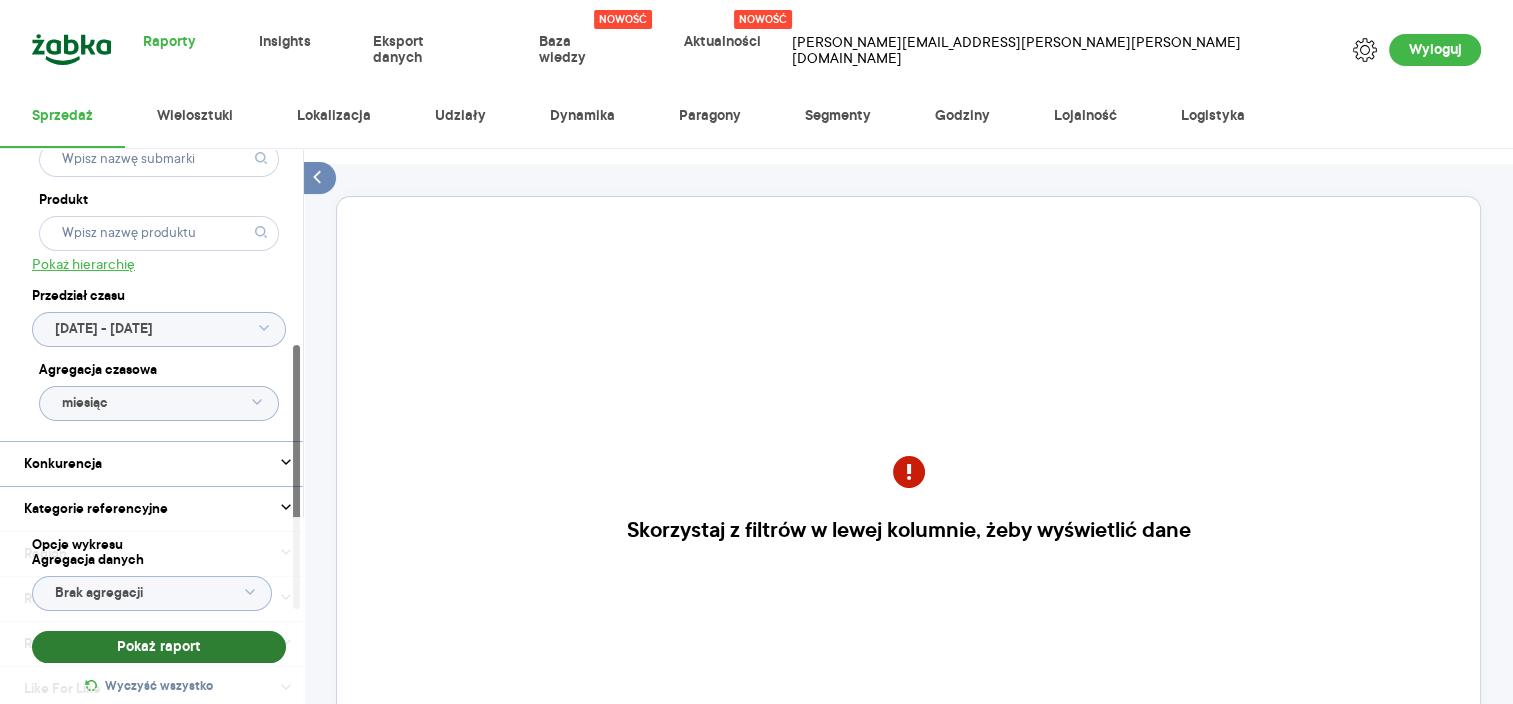 click on "Pokaż raport" at bounding box center [159, 647] 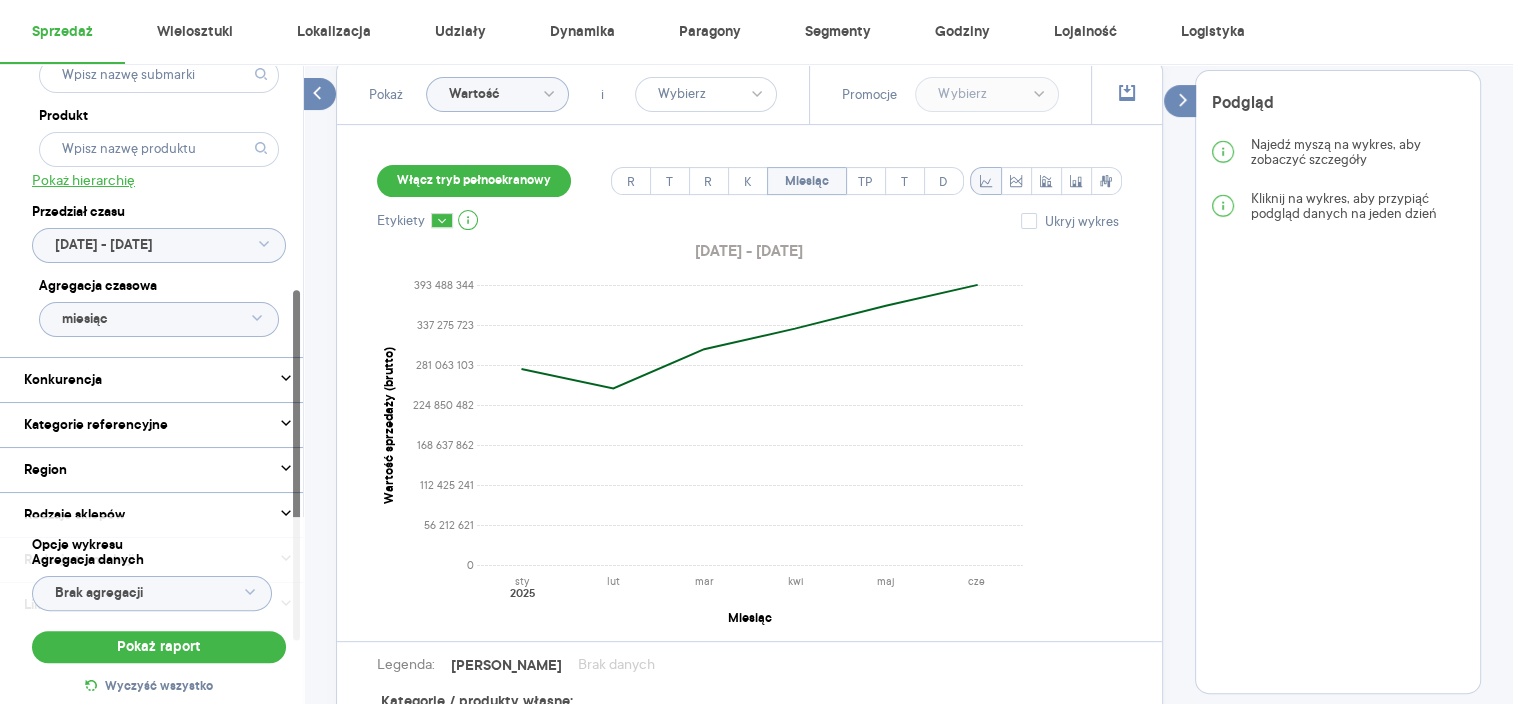 scroll, scrollTop: 571, scrollLeft: 0, axis: vertical 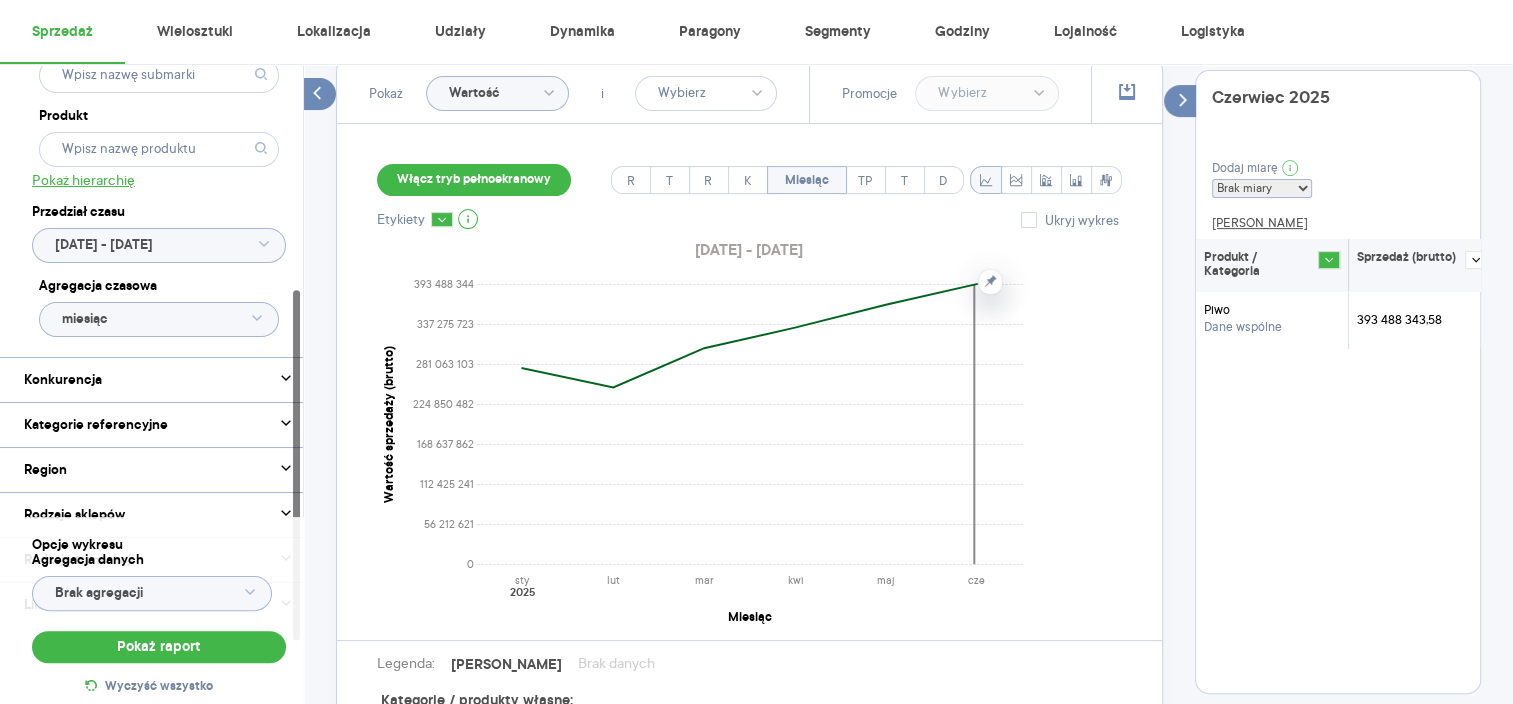 click 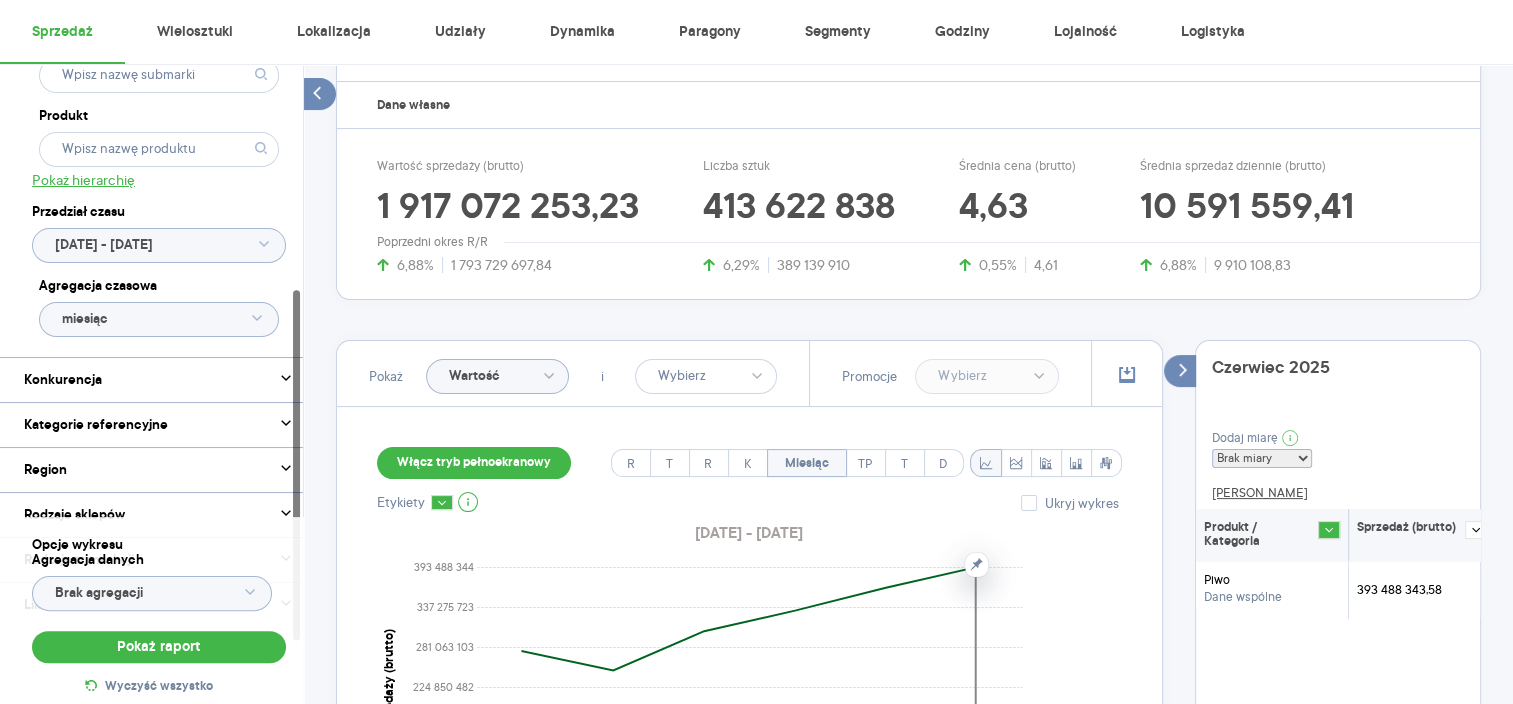 scroll, scrollTop: 284, scrollLeft: 0, axis: vertical 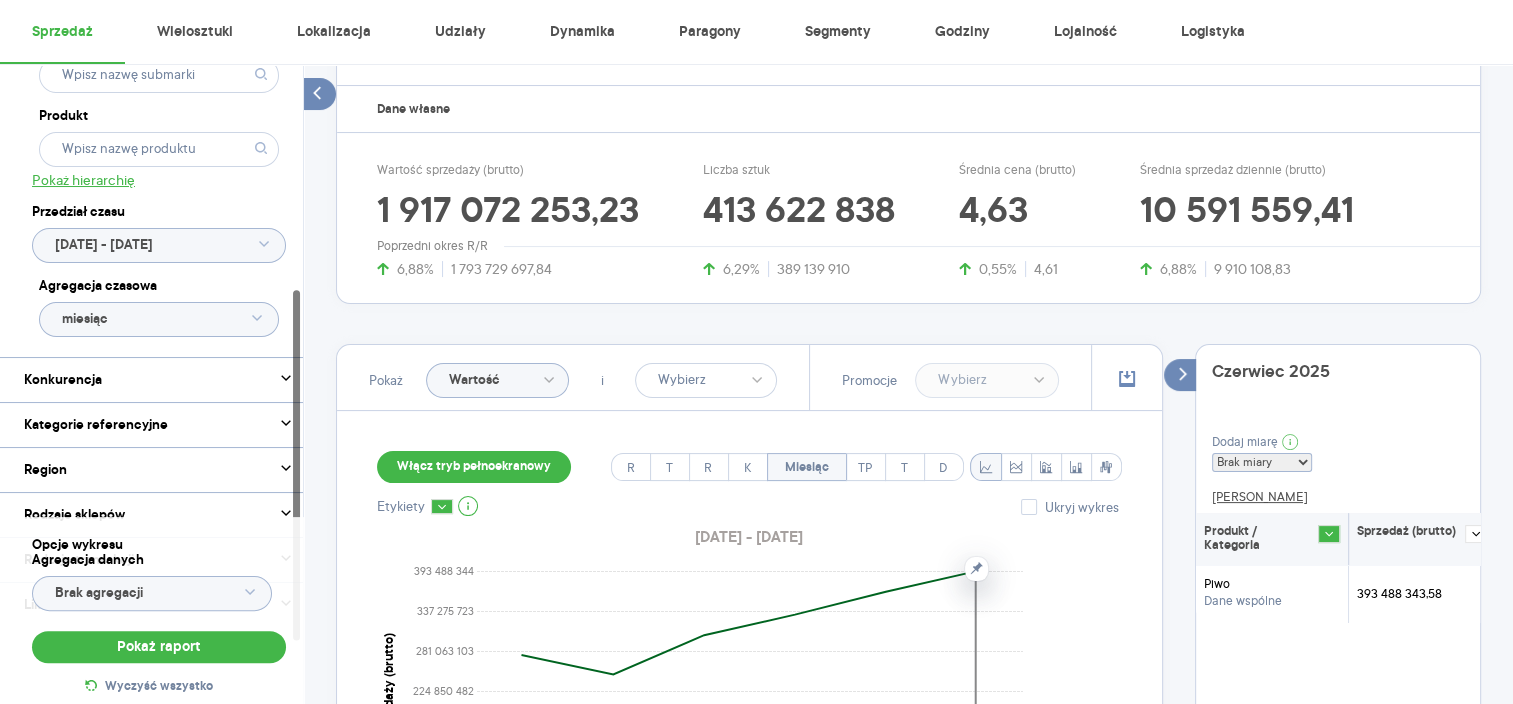 click on "Wartość" 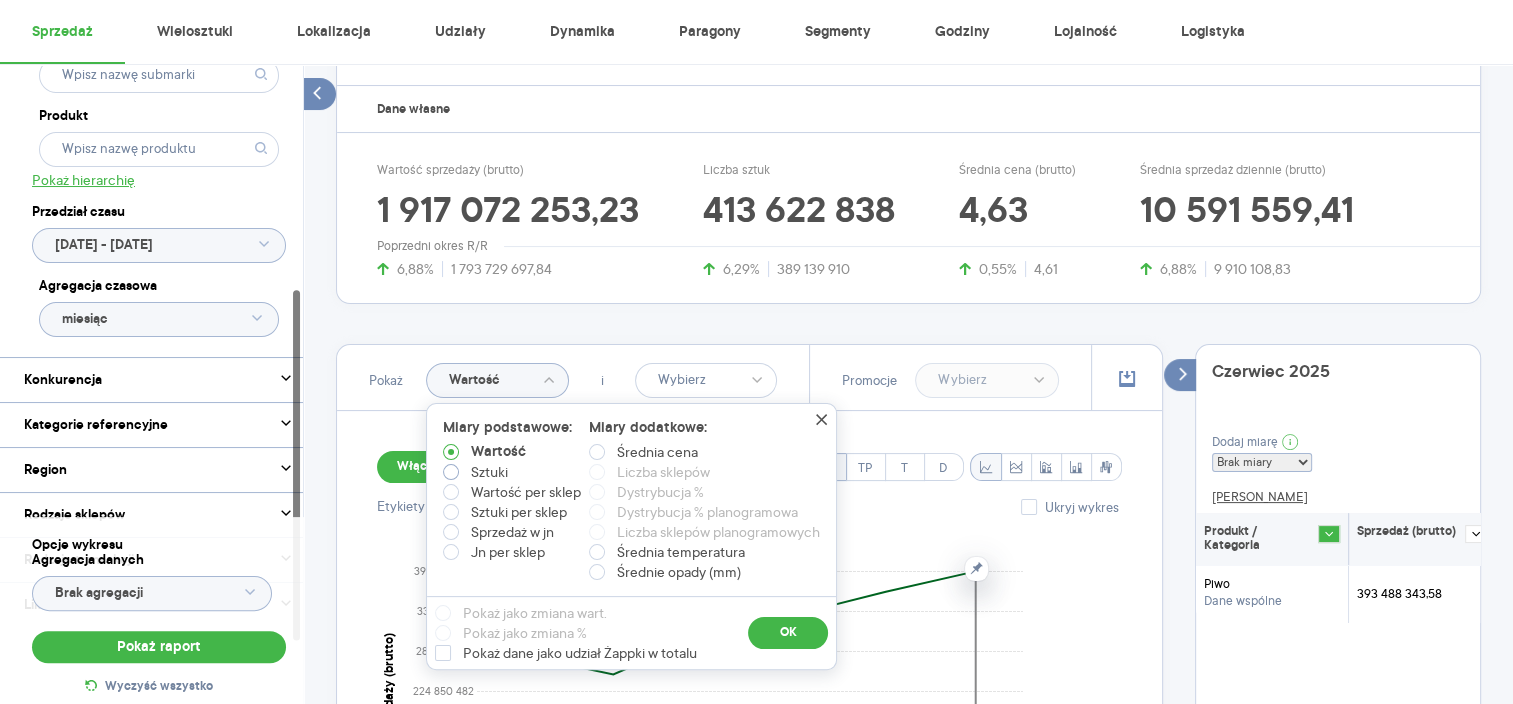 click on "Sztuki" at bounding box center (489, 472) 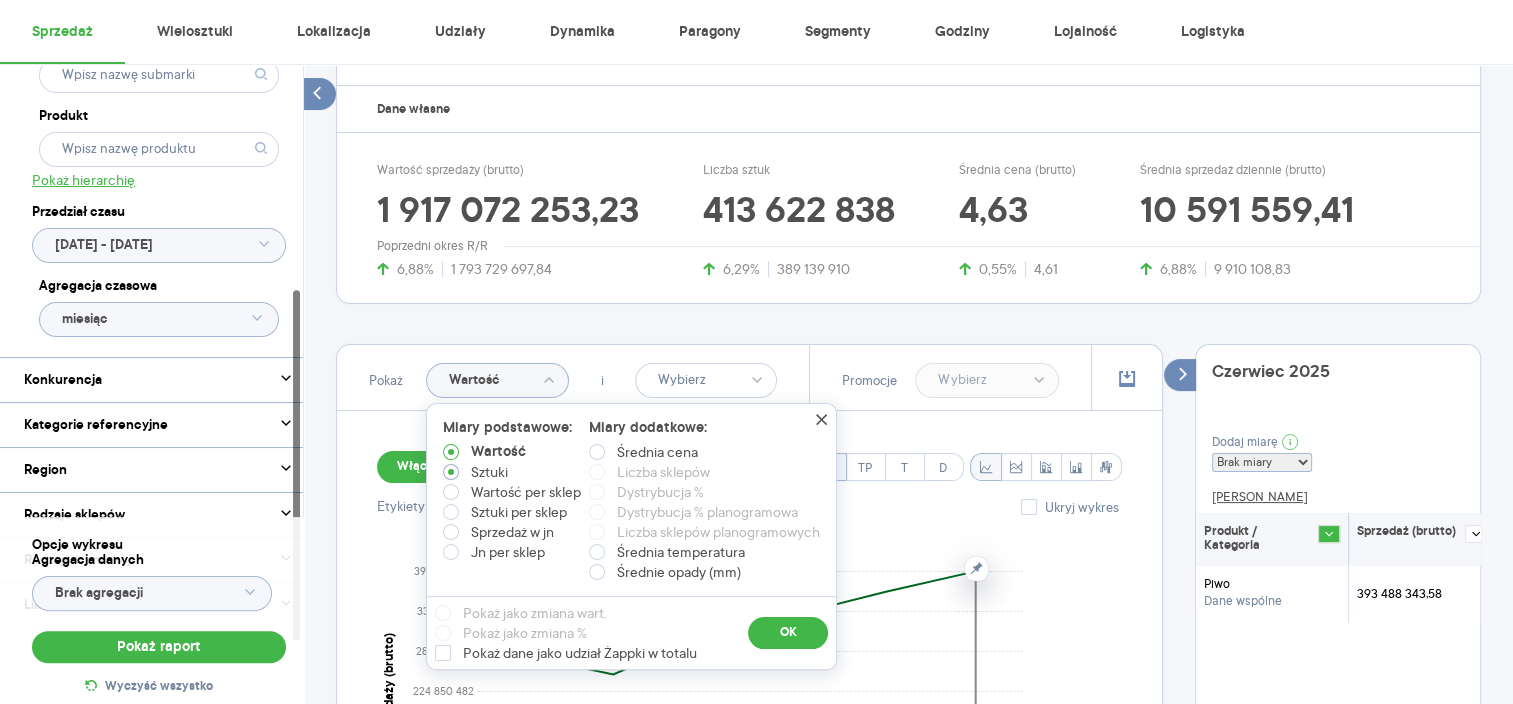 radio on "true" 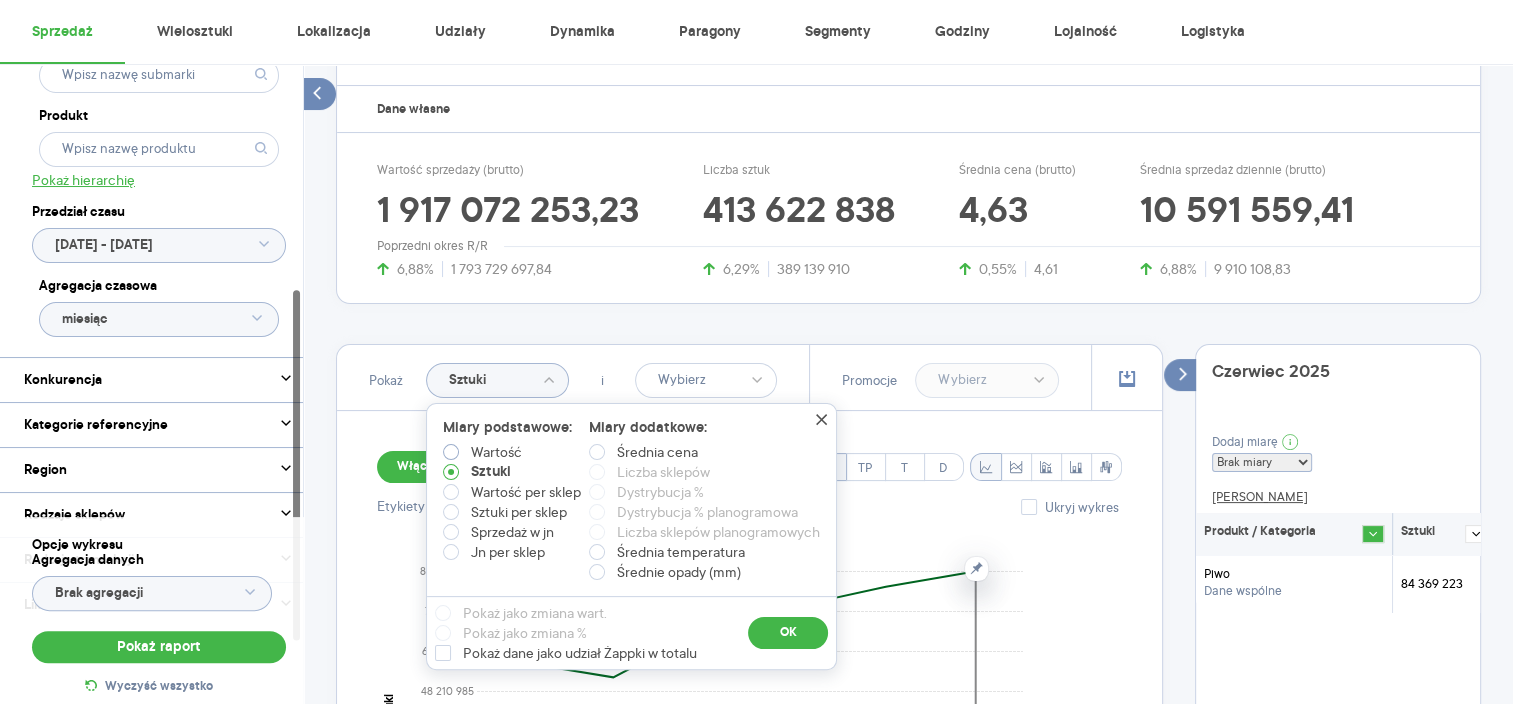 click on "Wartość" at bounding box center (496, 452) 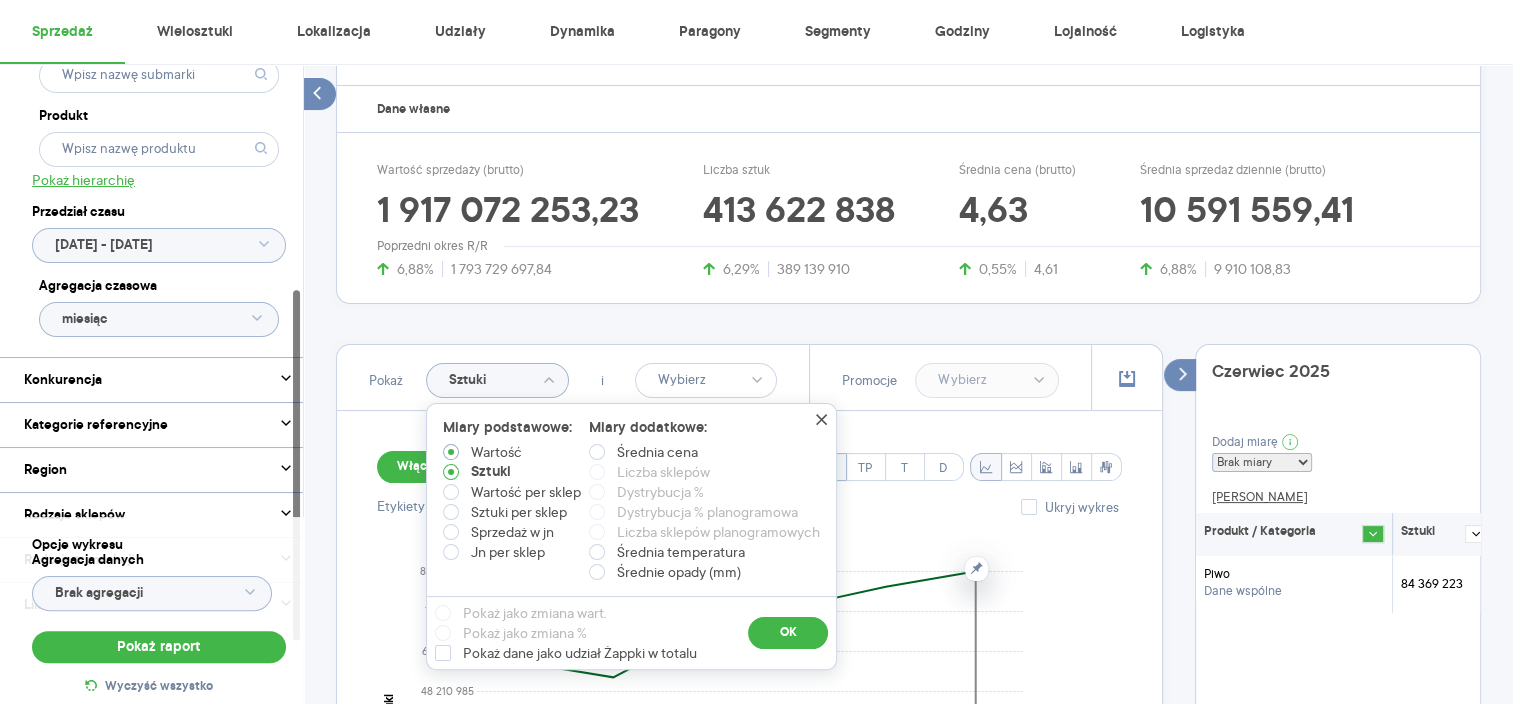 type on "Wartość" 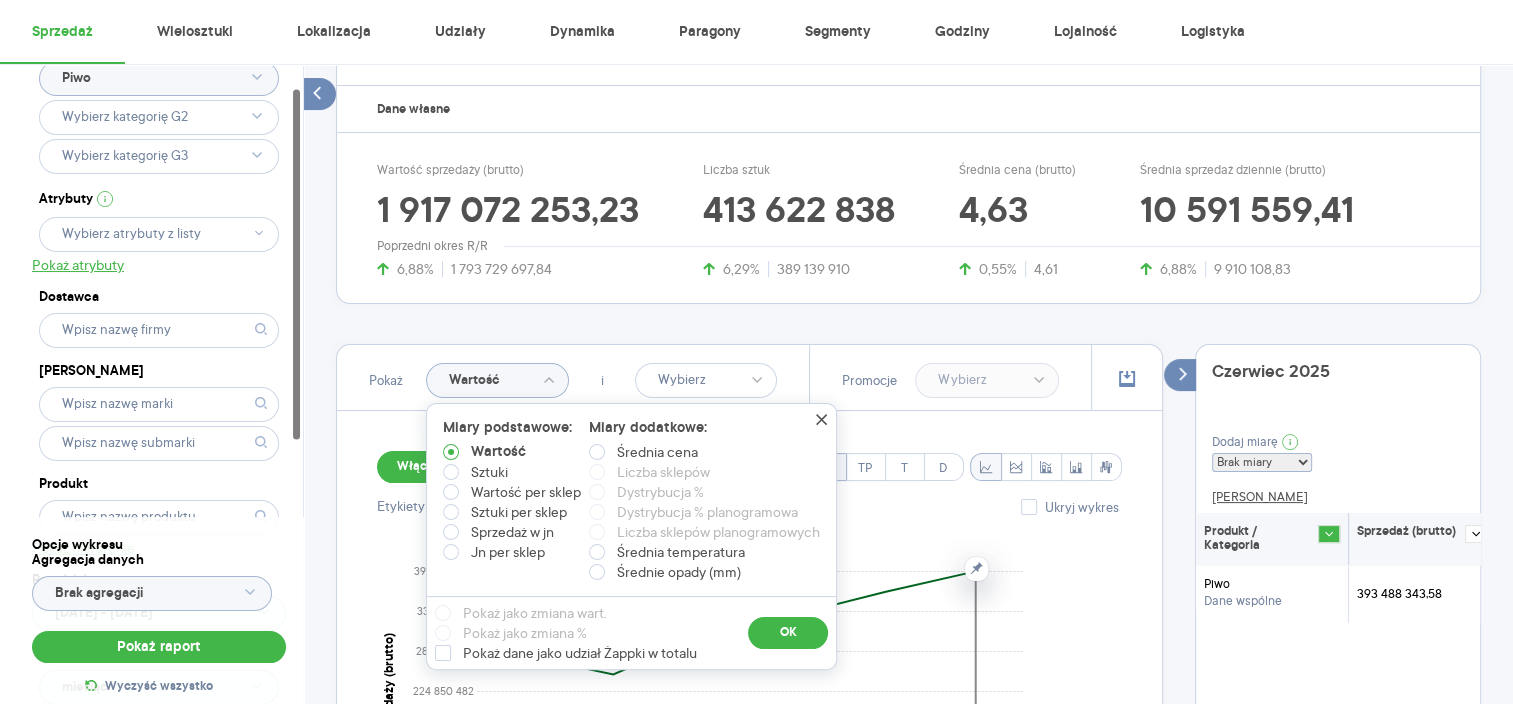 scroll, scrollTop: 0, scrollLeft: 0, axis: both 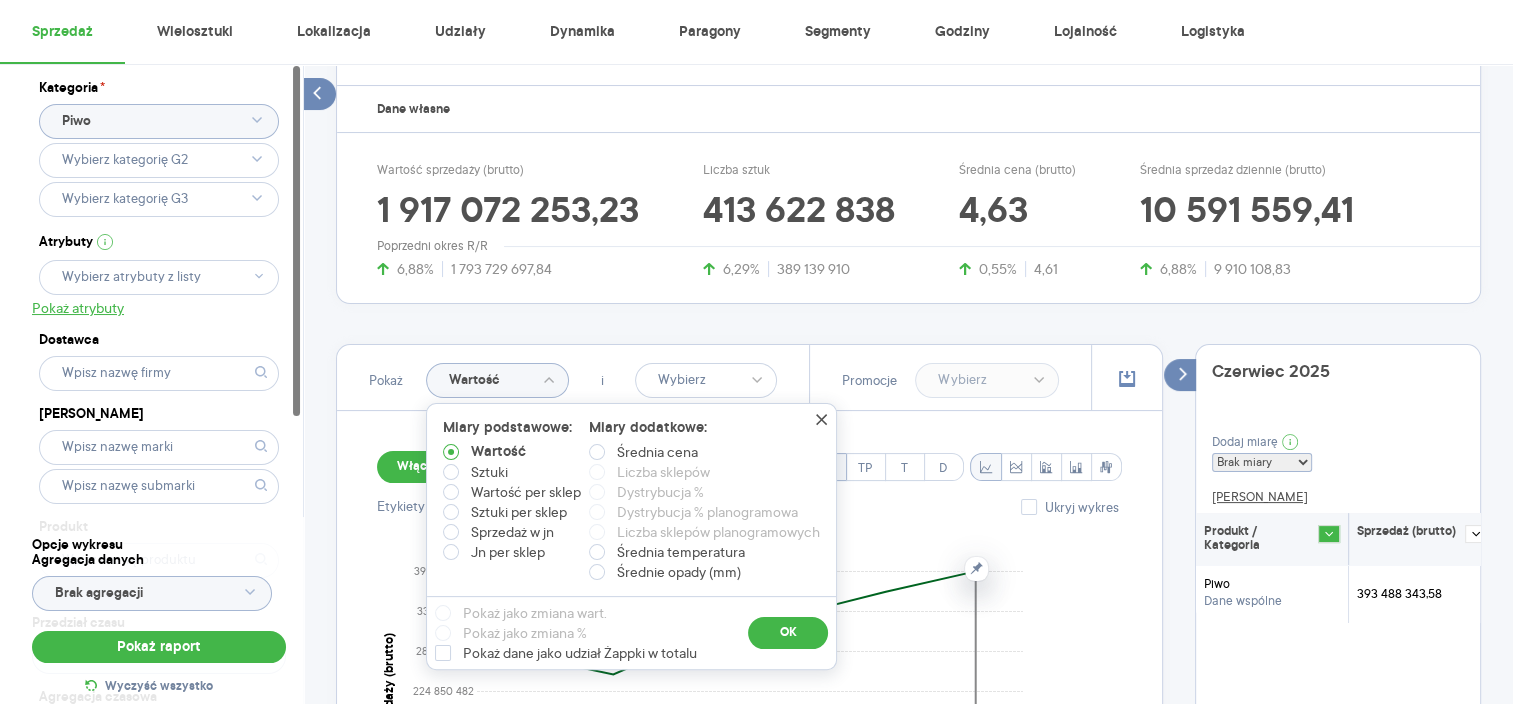 click on "Piwo" 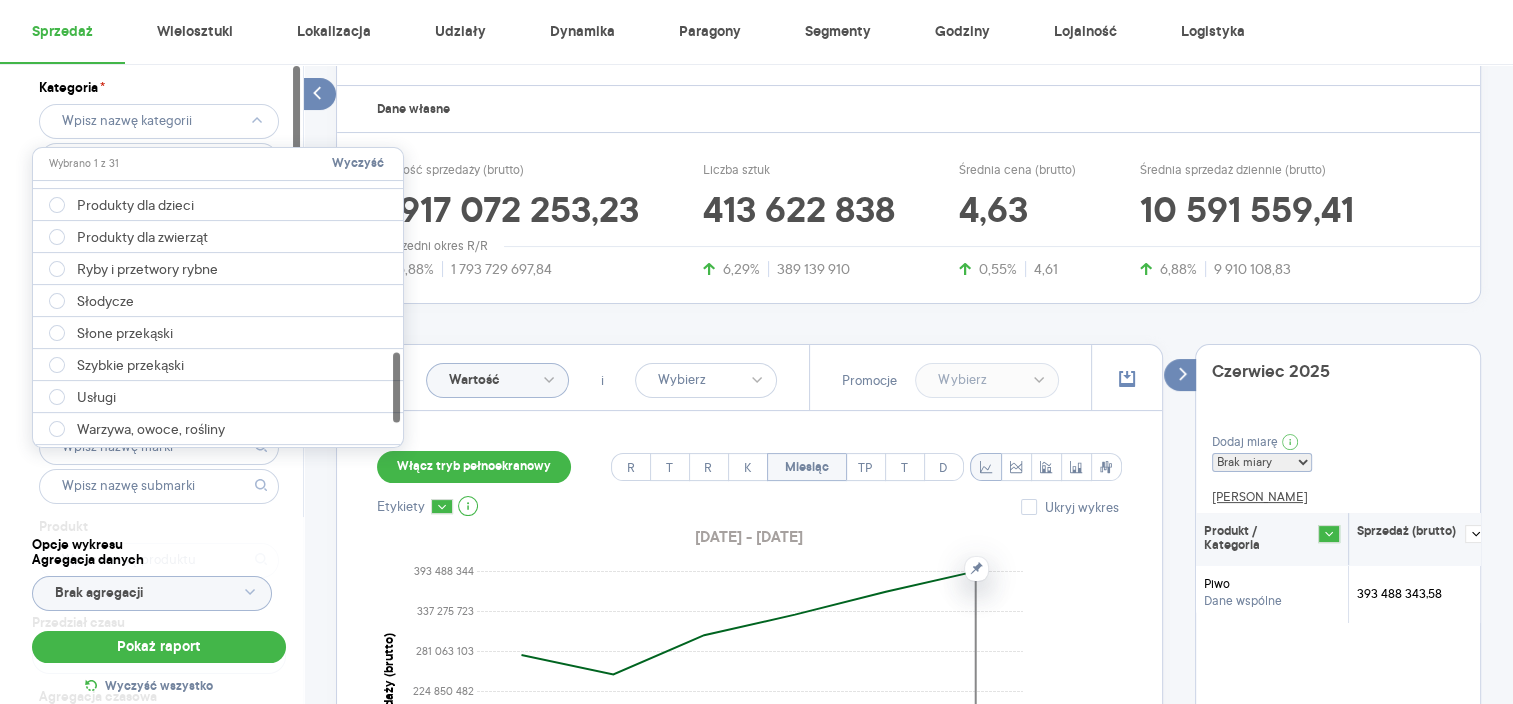 scroll, scrollTop: 742, scrollLeft: 0, axis: vertical 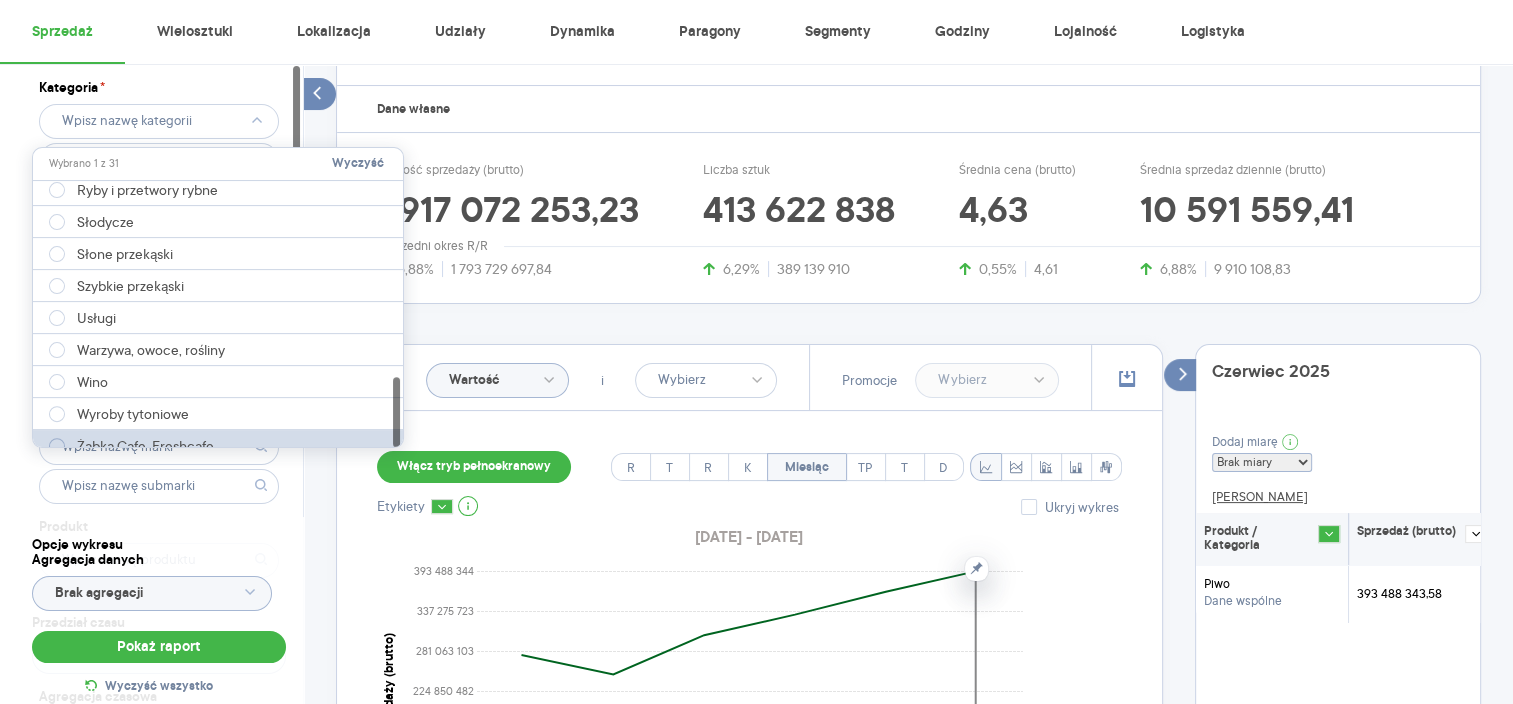 click on "Żabka Cafe, Freshcafe" at bounding box center [145, 446] 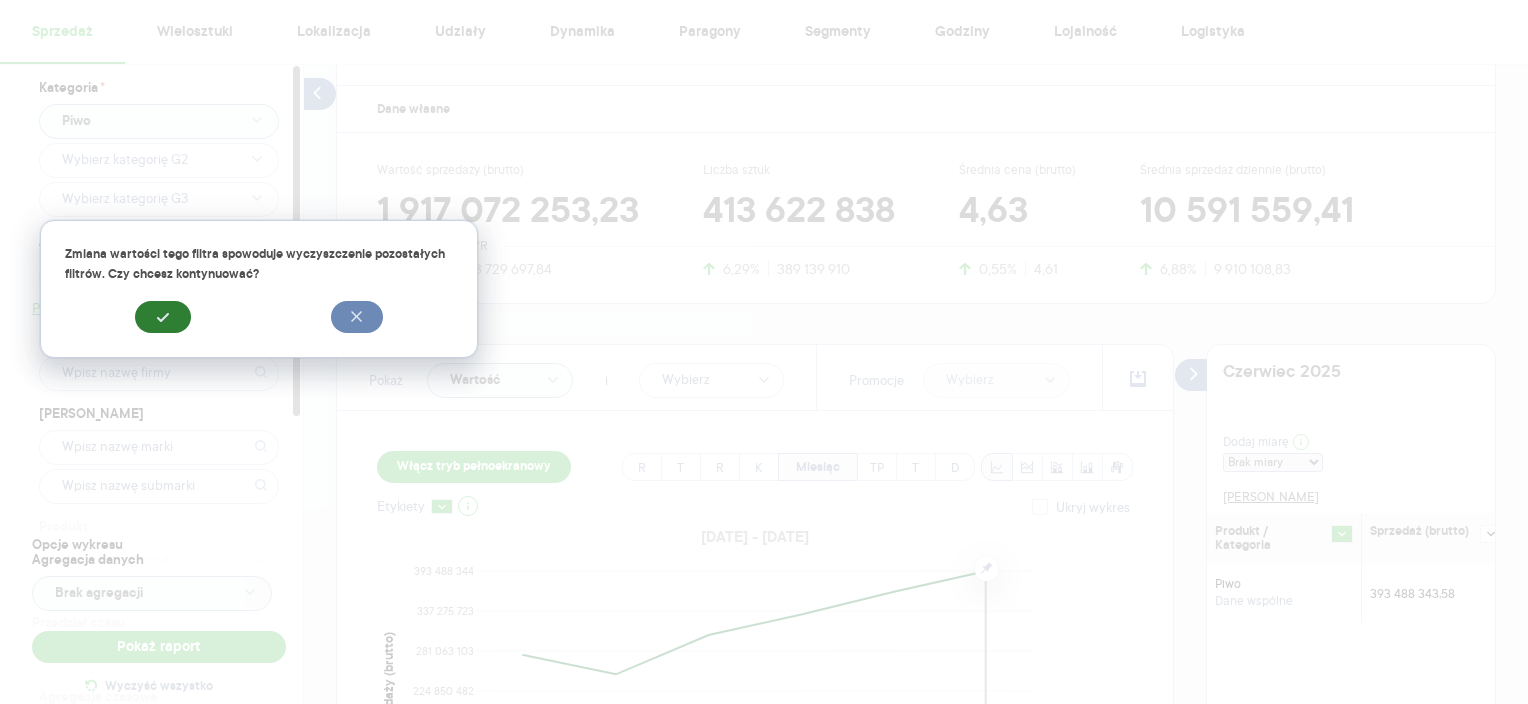 click at bounding box center [163, 317] 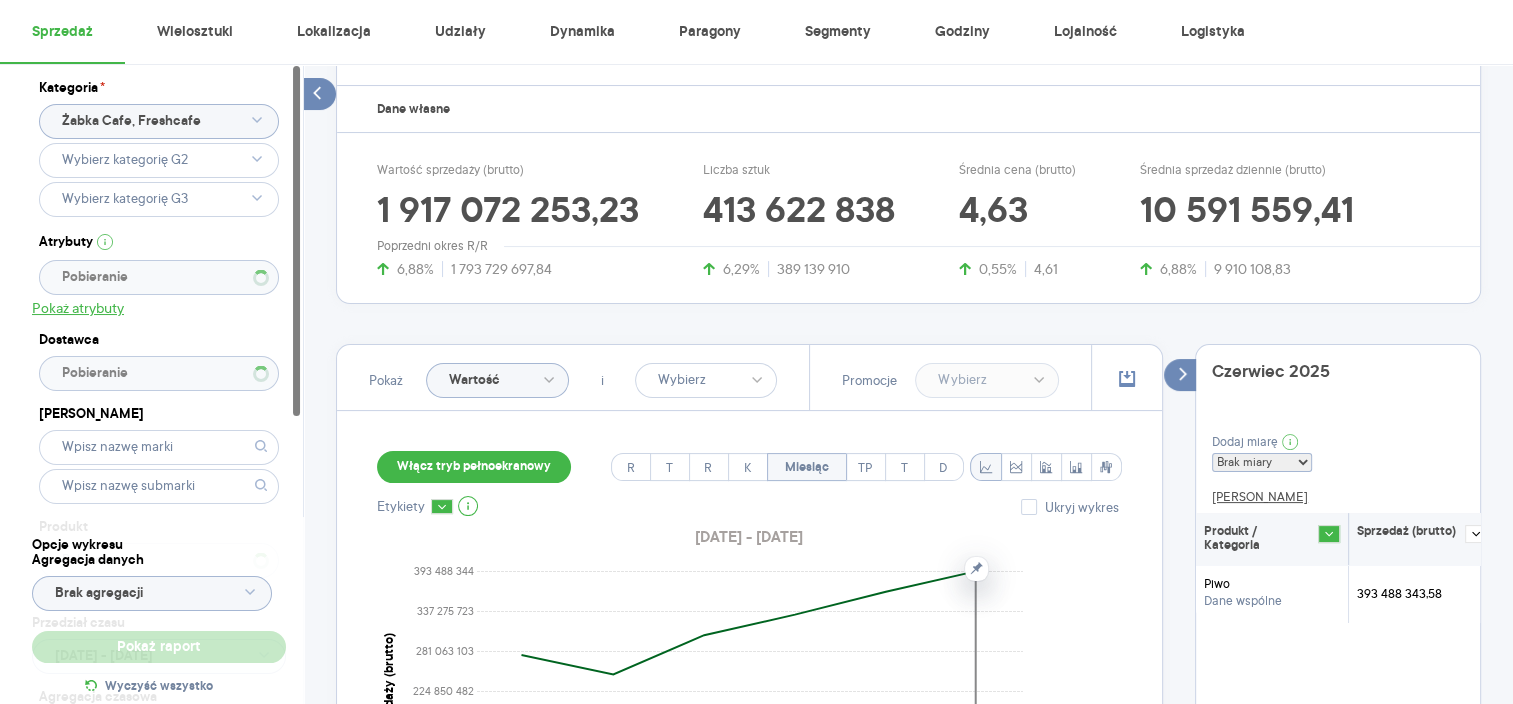 type 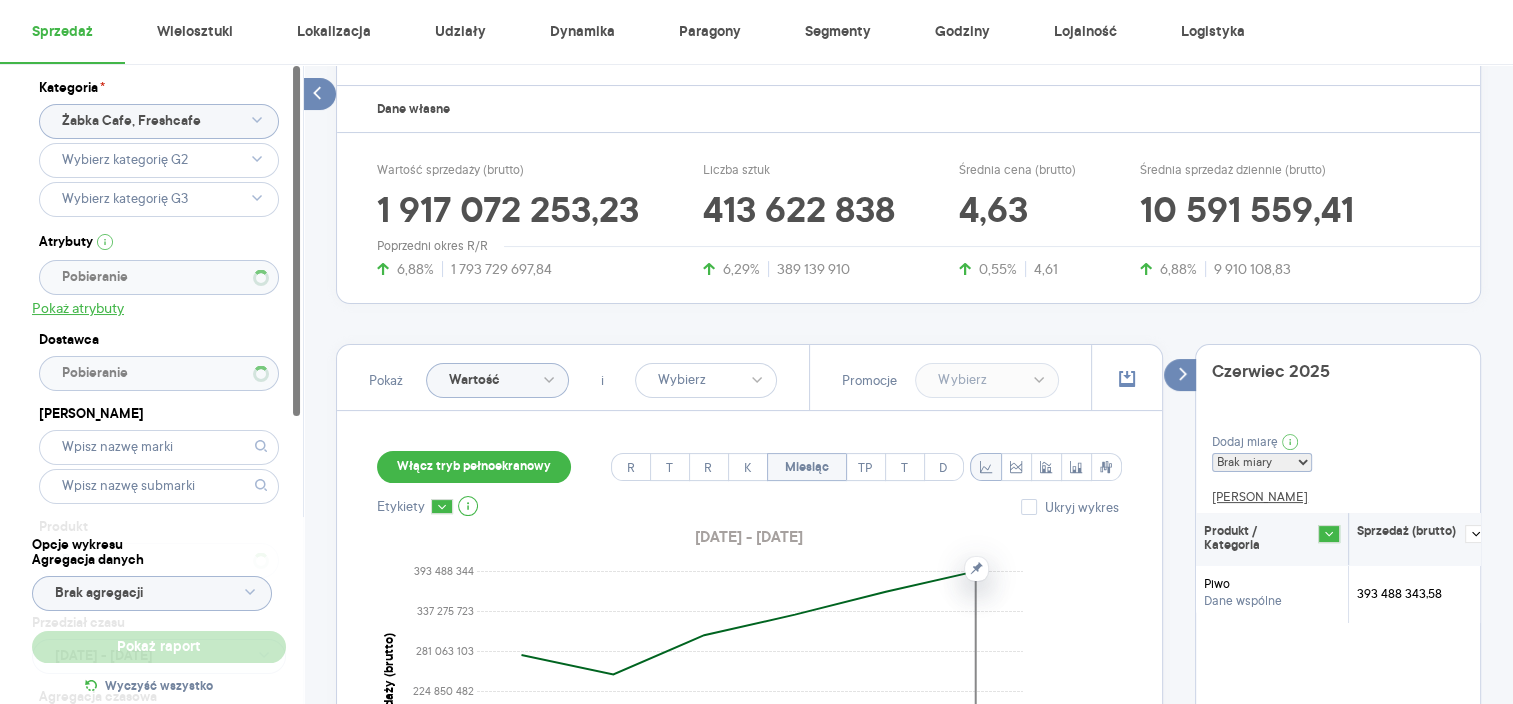 type 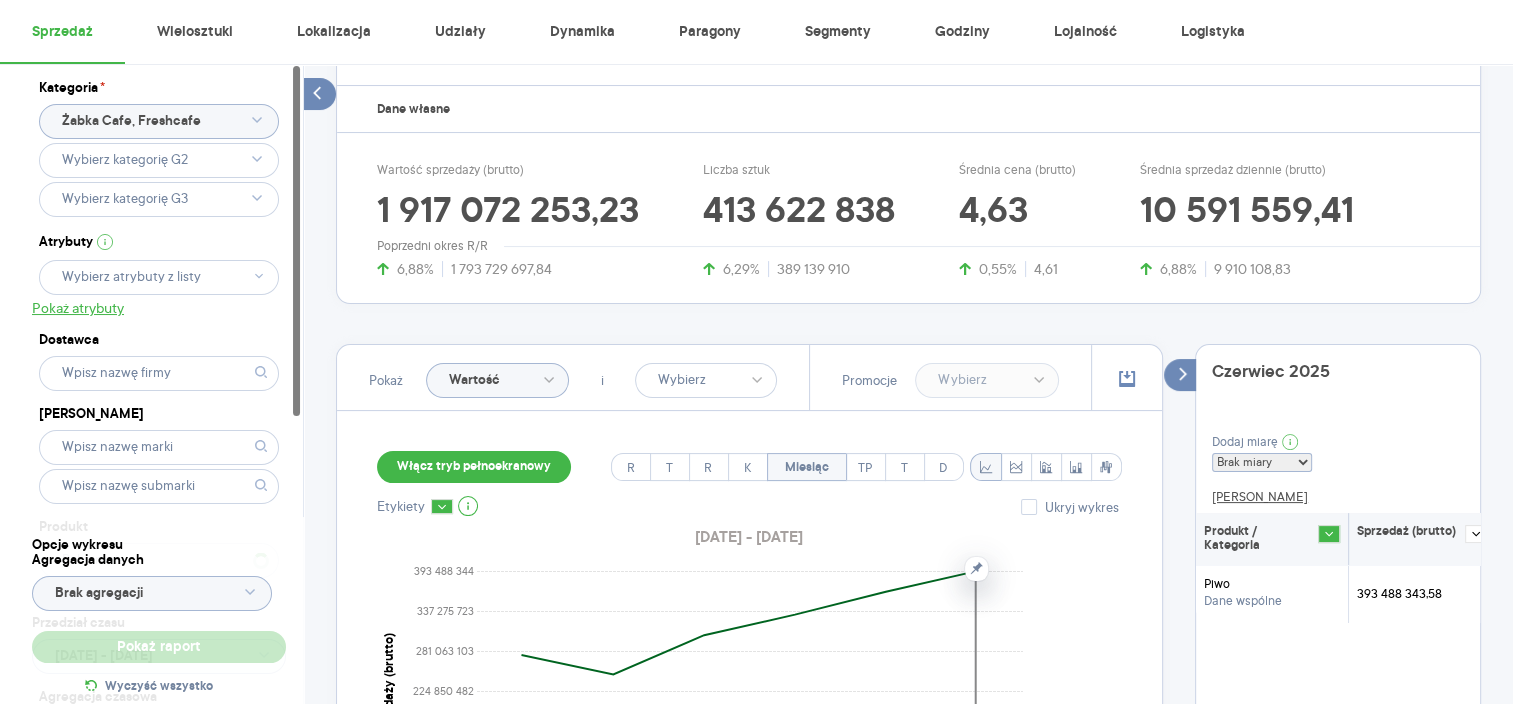 type 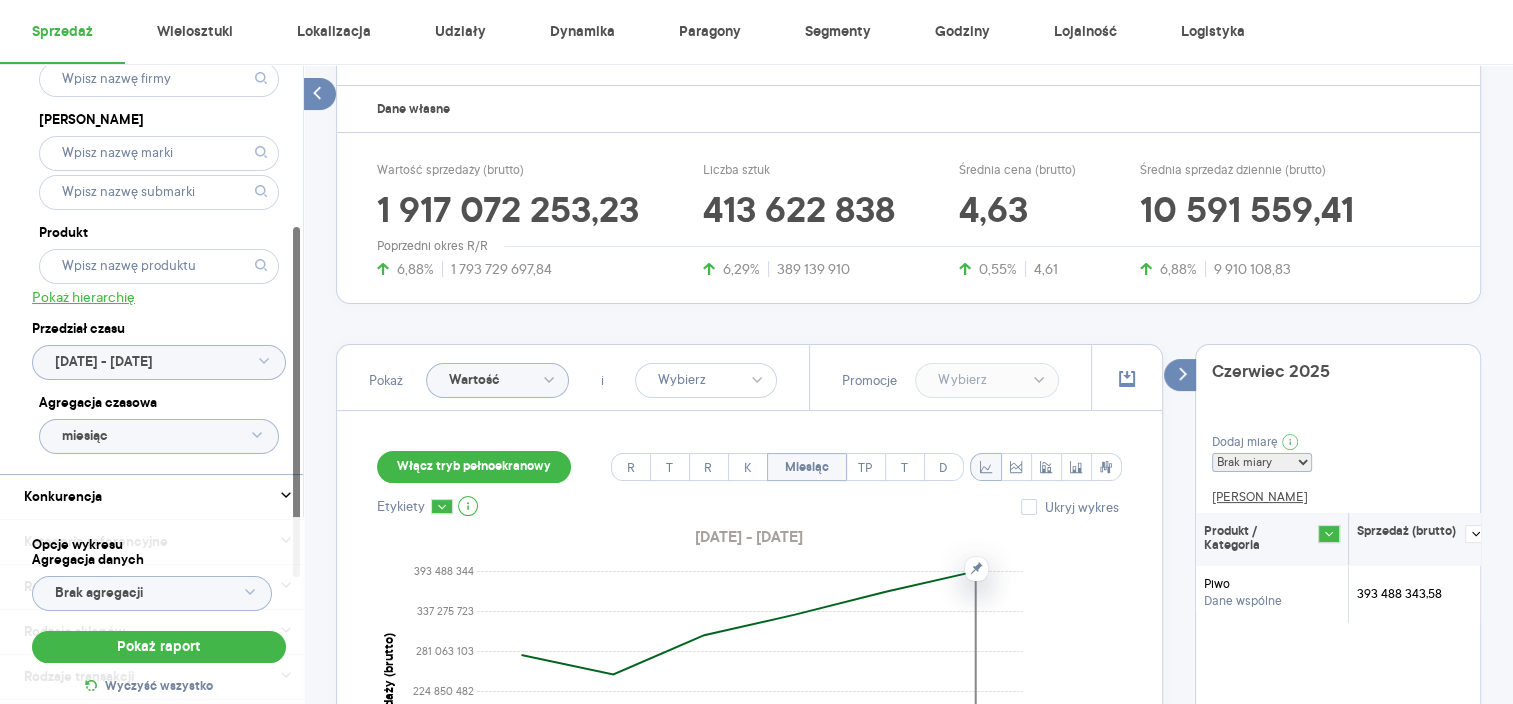 scroll, scrollTop: 292, scrollLeft: 0, axis: vertical 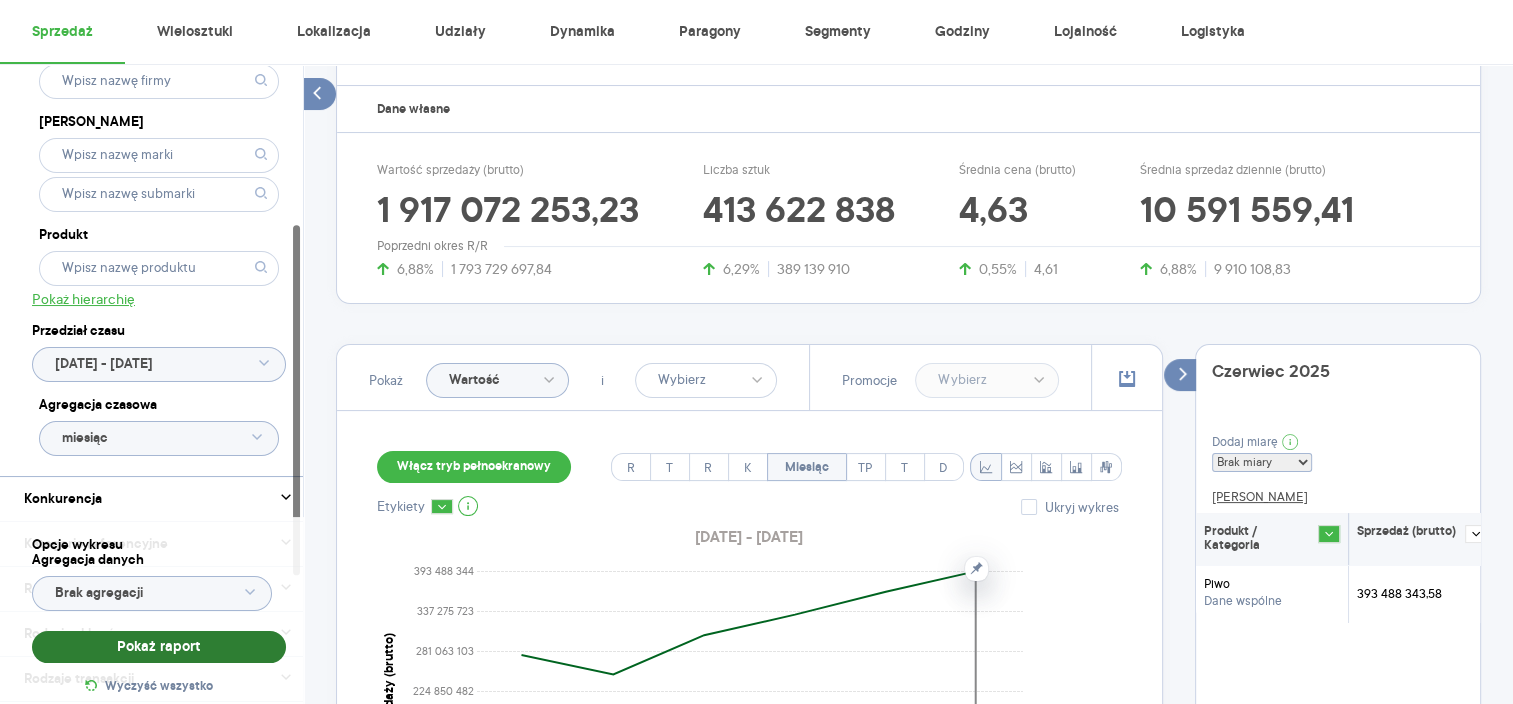 click on "Pokaż raport" at bounding box center [159, 647] 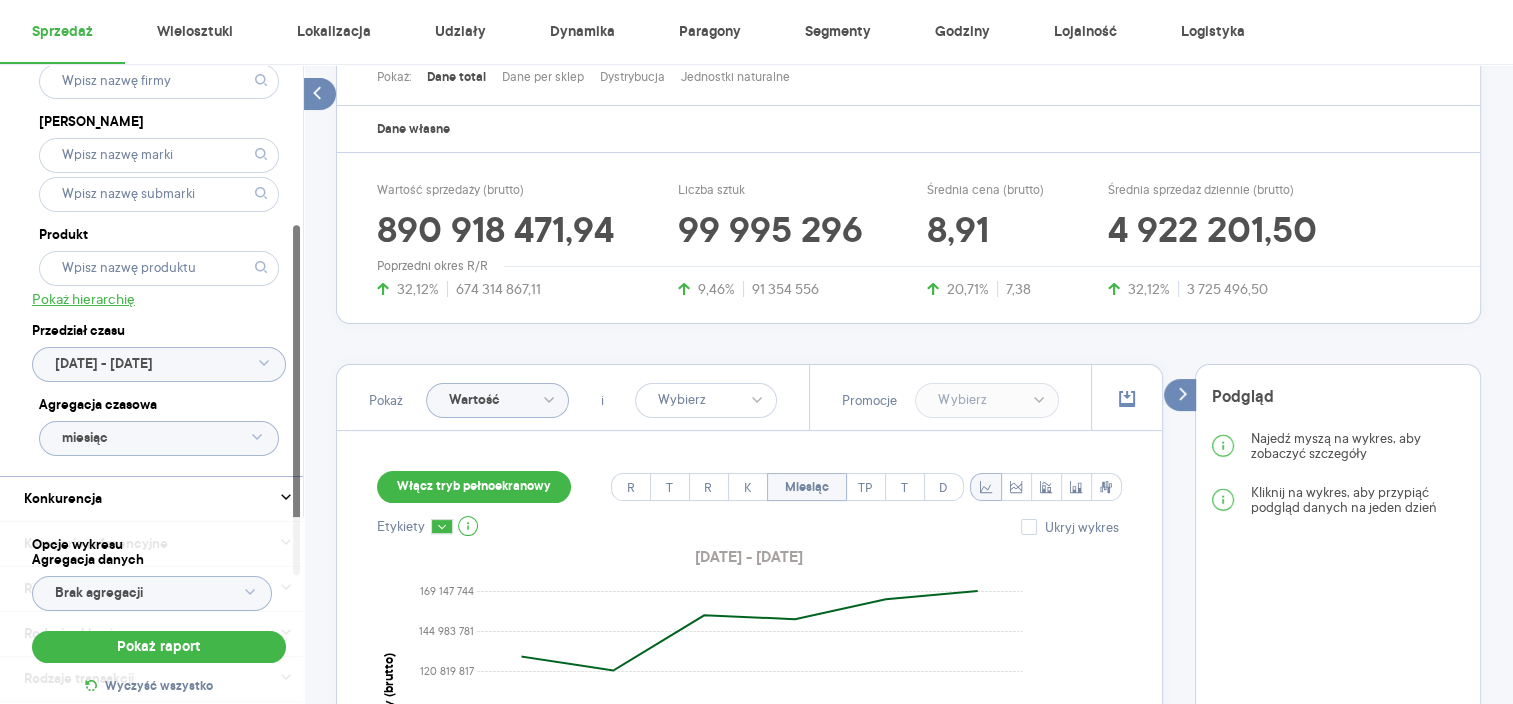 scroll, scrollTop: 268, scrollLeft: 0, axis: vertical 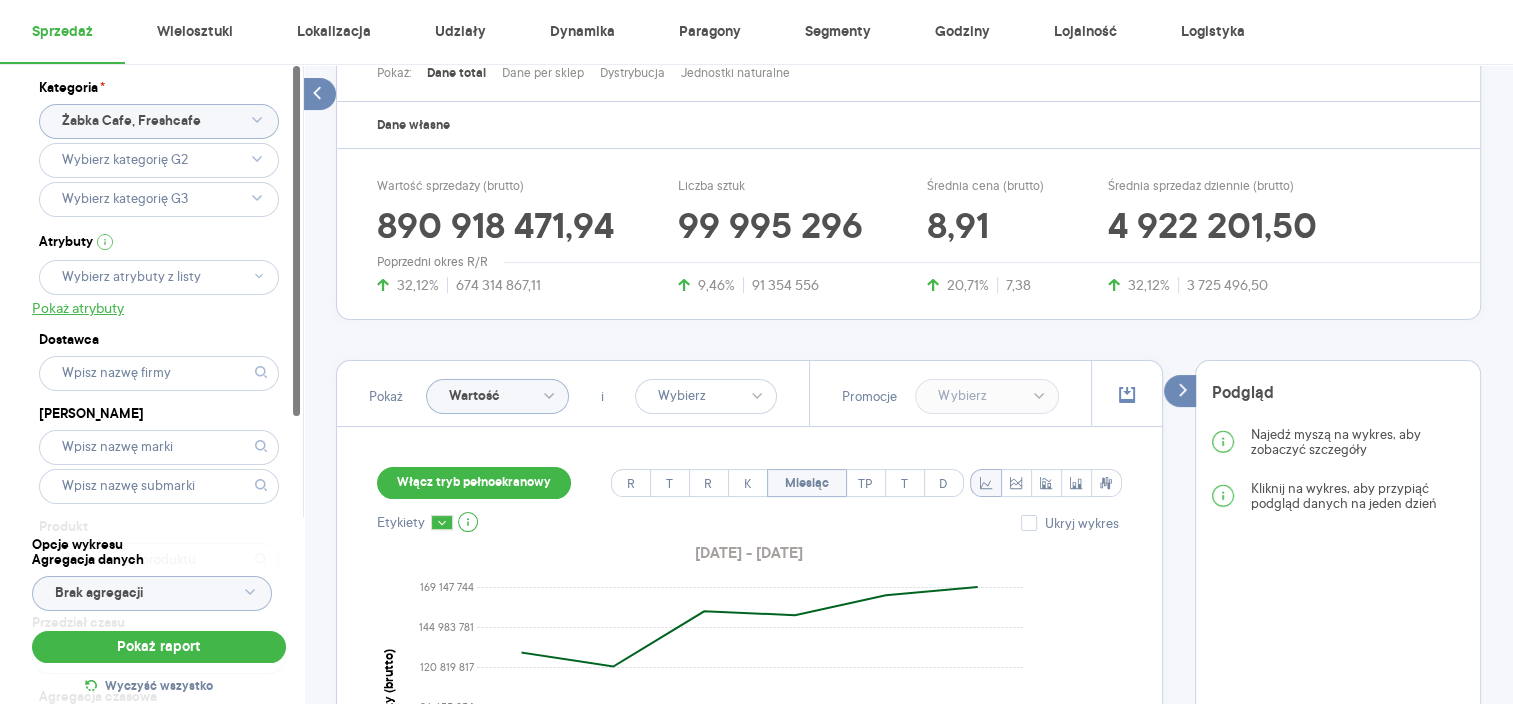 click 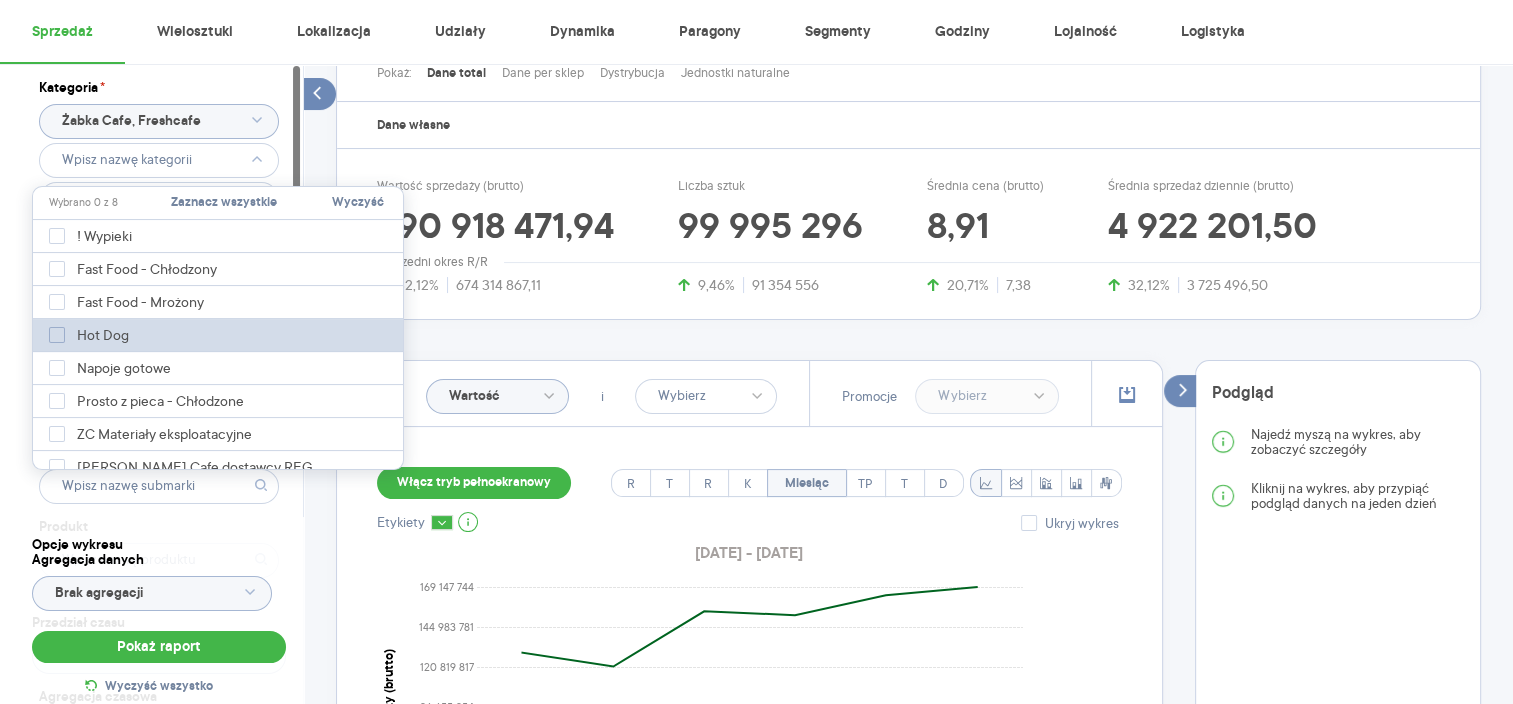 click on "Hot Dog" at bounding box center (104, 335) 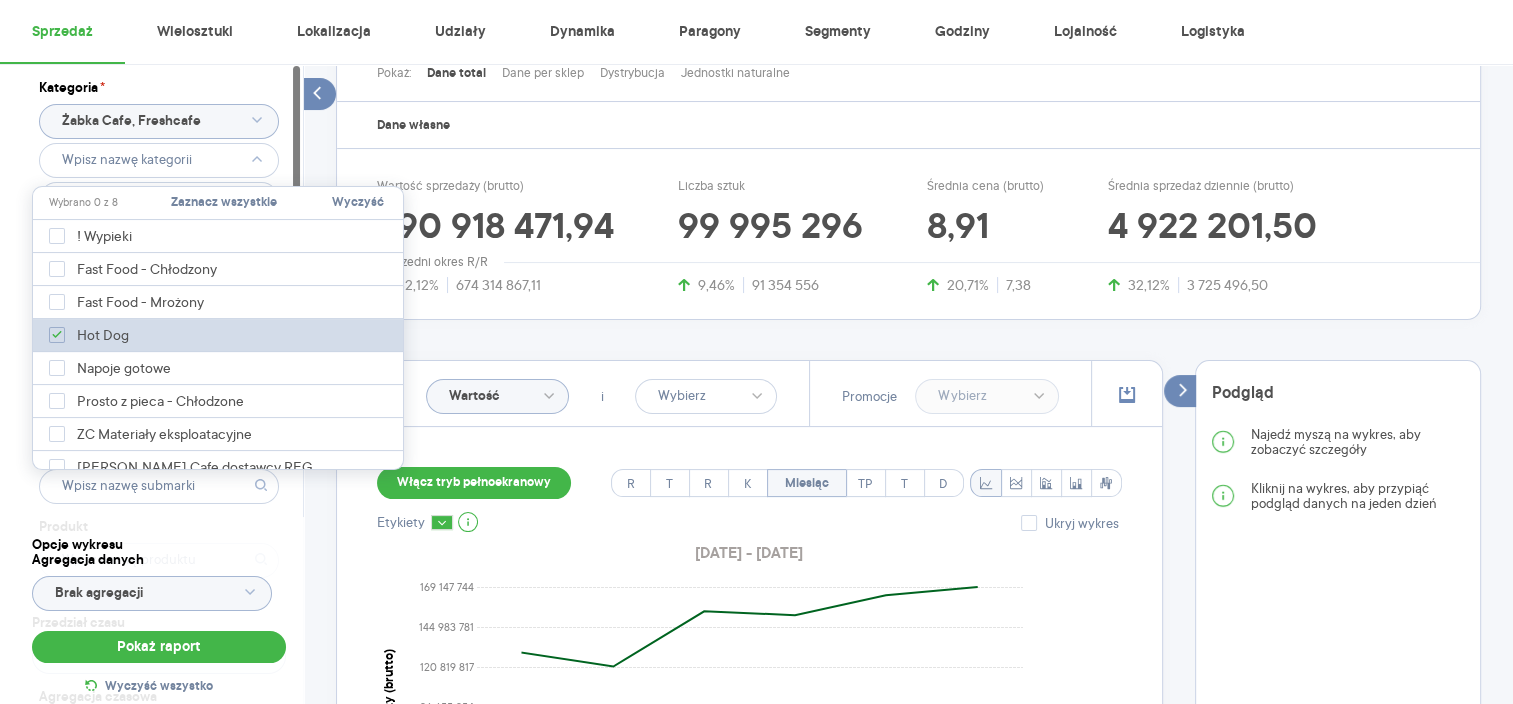 type on "Pobieranie" 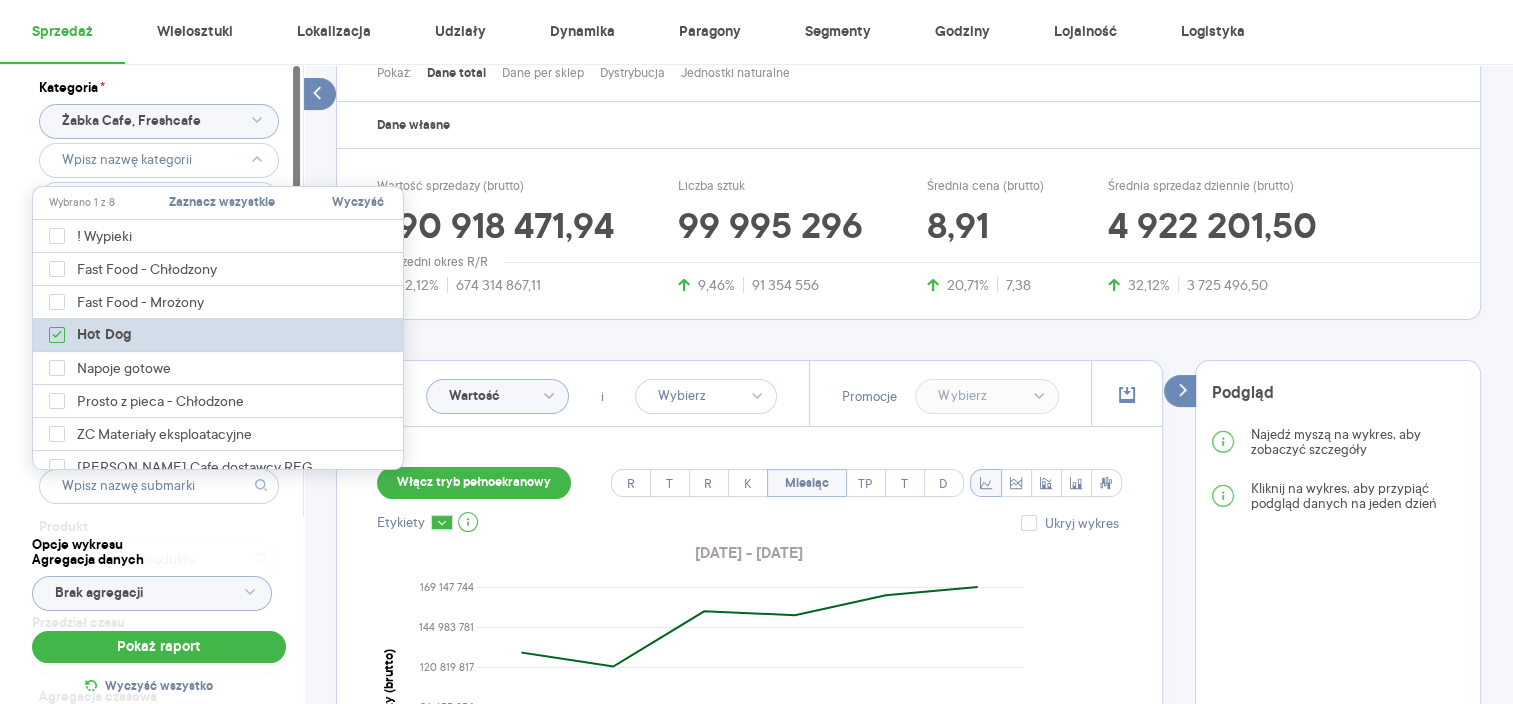 type 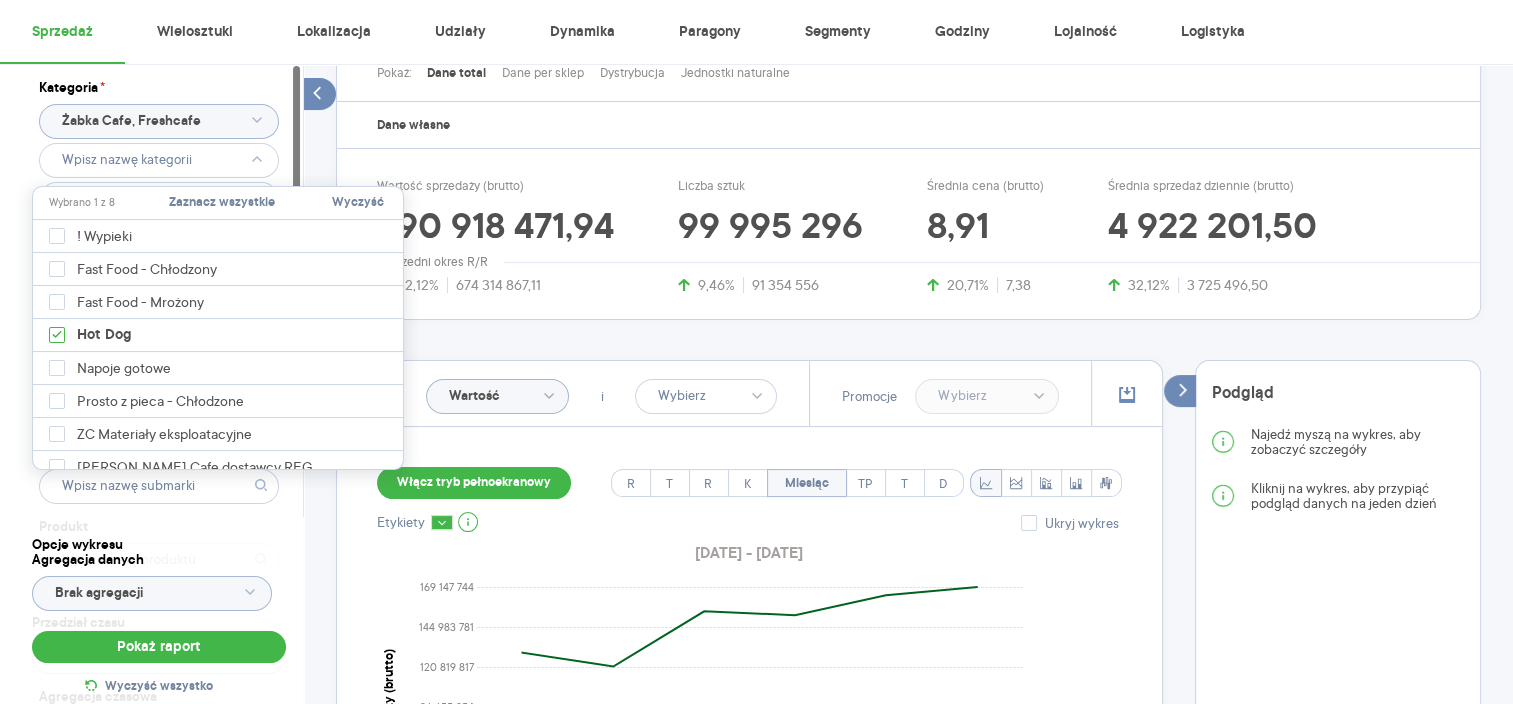 click on "Kategoria * [PERSON_NAME] Cafe, Freshcafe Atrybuty Pokaż atrybuty Dostawca Marka Produkt Pokaż hierarchię Przedział czasu [DATE] - [DATE] Agregacja czasowa miesiąc Konkurencja Pokaż dane konkurencji z opóźnieniem Dostawca Marka Produkt Kategorie referencyjne Region Rodzaje sklepów Rodzaje transakcji Wszystkie Like For Like Uwzględnij LFL Opcje wykresu Agregacja danych Brak agregacji Pokaż raport Wyczyść wszystko Sprzedaż Podsumowanie - dane własne Pokaż: Dane total Dane per sklep Dystrybucja Jednostki naturalne Dane własne Wartość sprzedaży (brutto) 890 918 471,94 32,12% 674 314 867,11 Liczba sztuk 99 995 296 9,46% 91 354 556 Średnia cena (brutto) 8,91 20,71% 7,38 Średnia sprzedaż dziennie (brutto) 4 922 201,50 32,12% 3 725 496,50 Poprzedni okres R/R Pokaż Wartość i Promocje Włącz tryb pełnoekranowy R T R K Miesiąc TP T D Etykiety Ukryj wykres [DATE] - [DATE] 0 24 163 963 48 327 927 72 491 890 96 655 854 120 819 817 144 983 781 169 147 744 Wartość sprzedaży (brutto)" at bounding box center [908, 650] 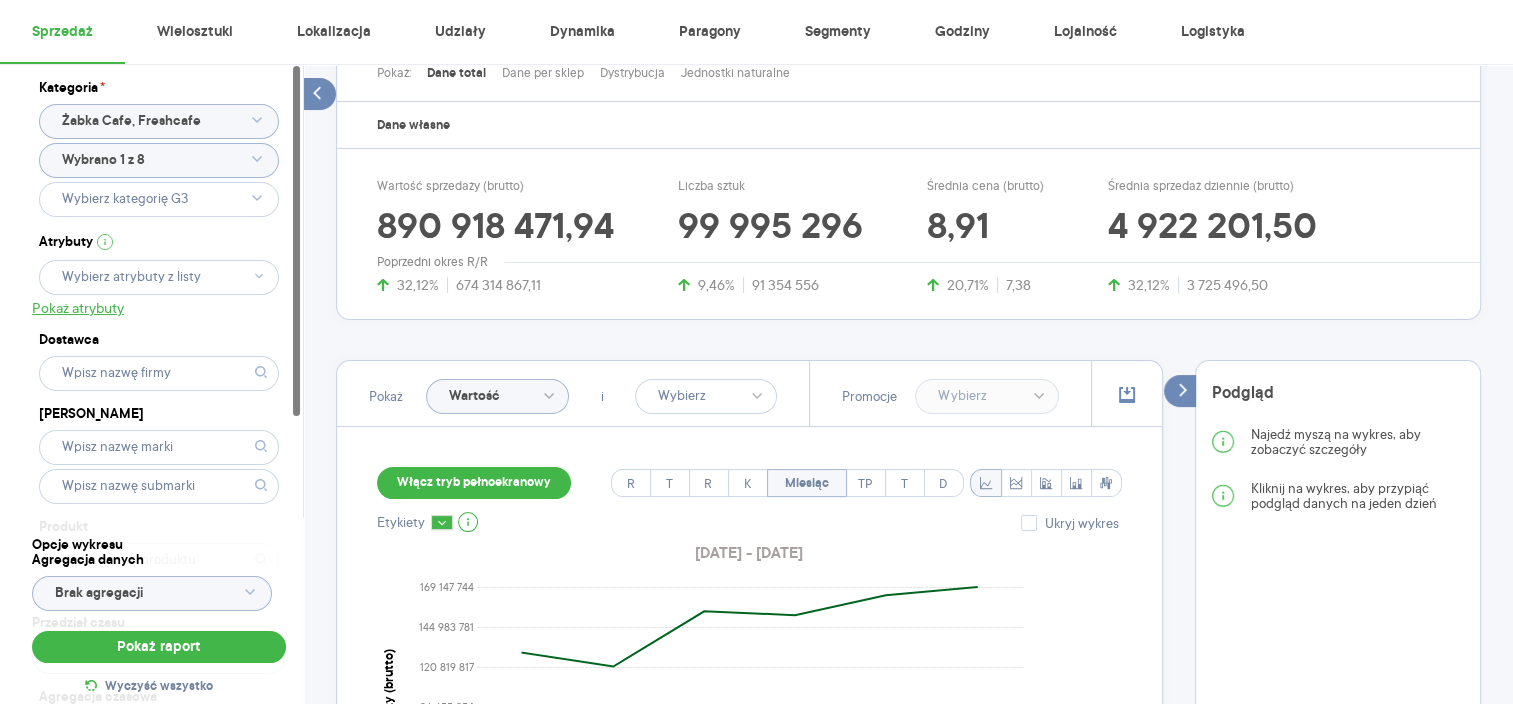 click 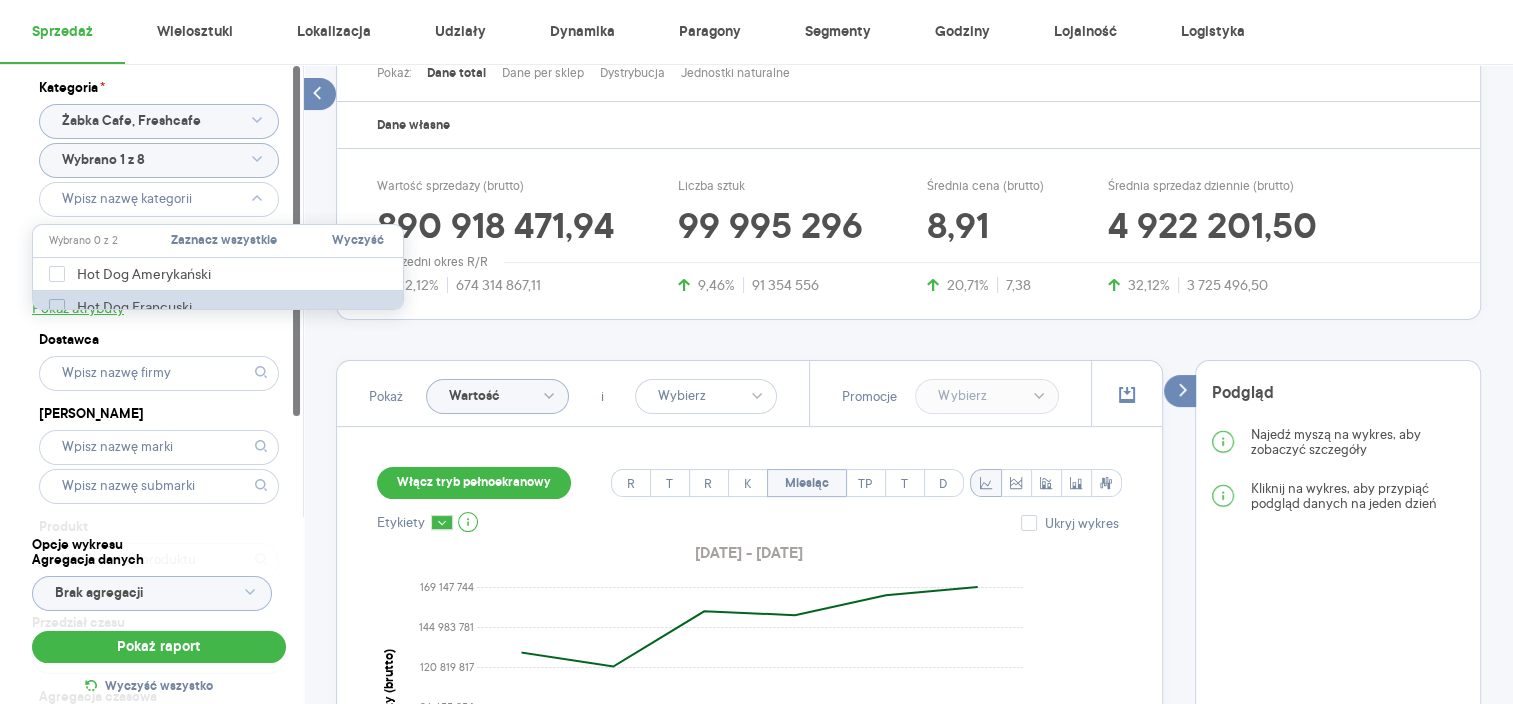 click on "Hot Dog Francuski" at bounding box center (137, 307) 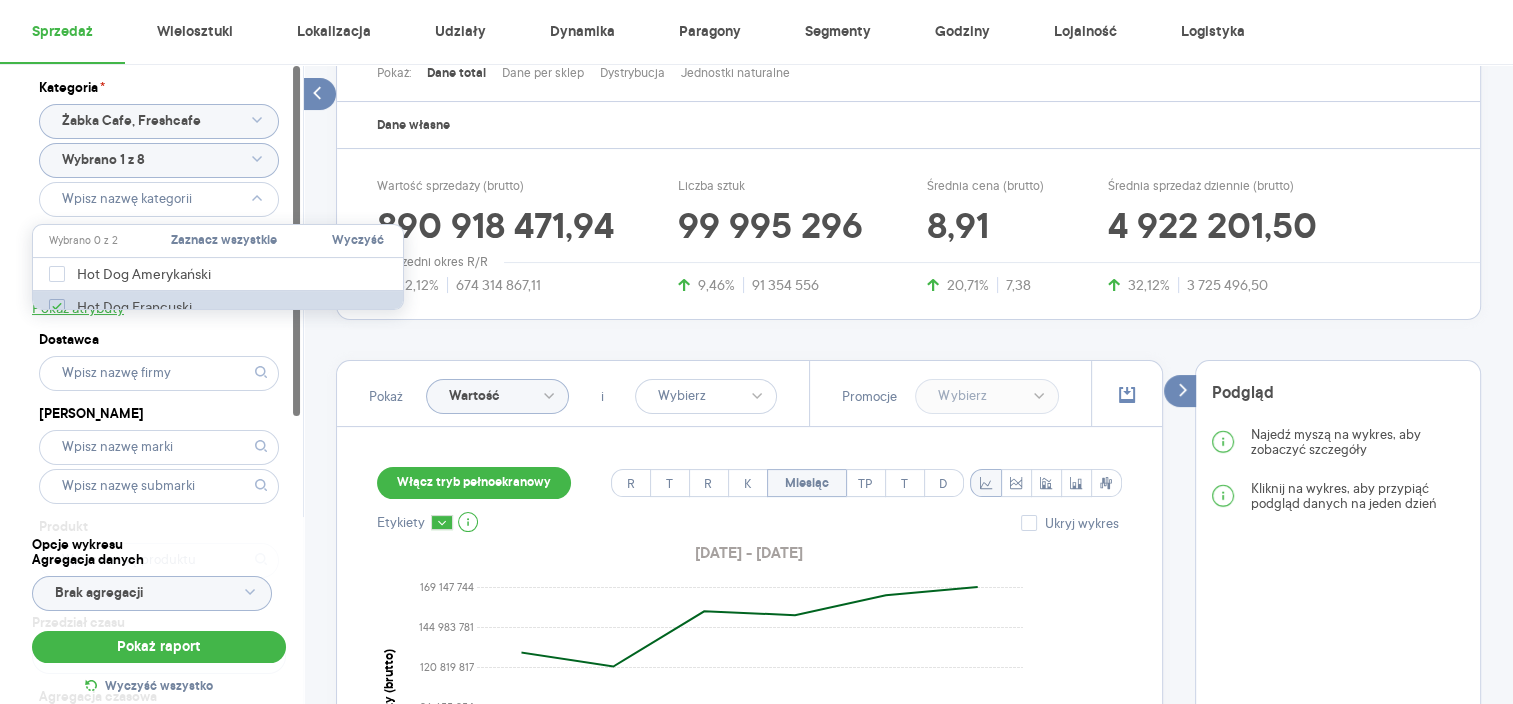 type on "Pobieranie" 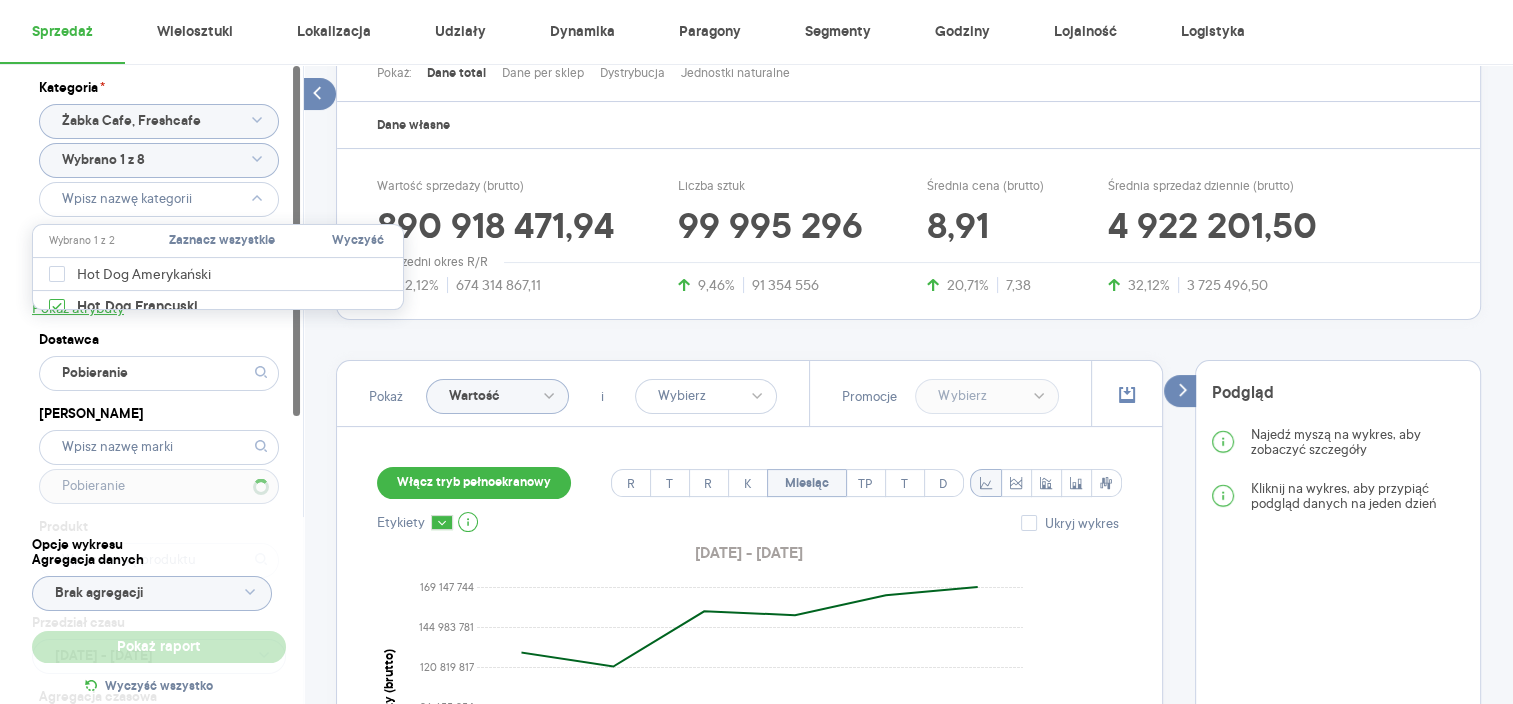 type 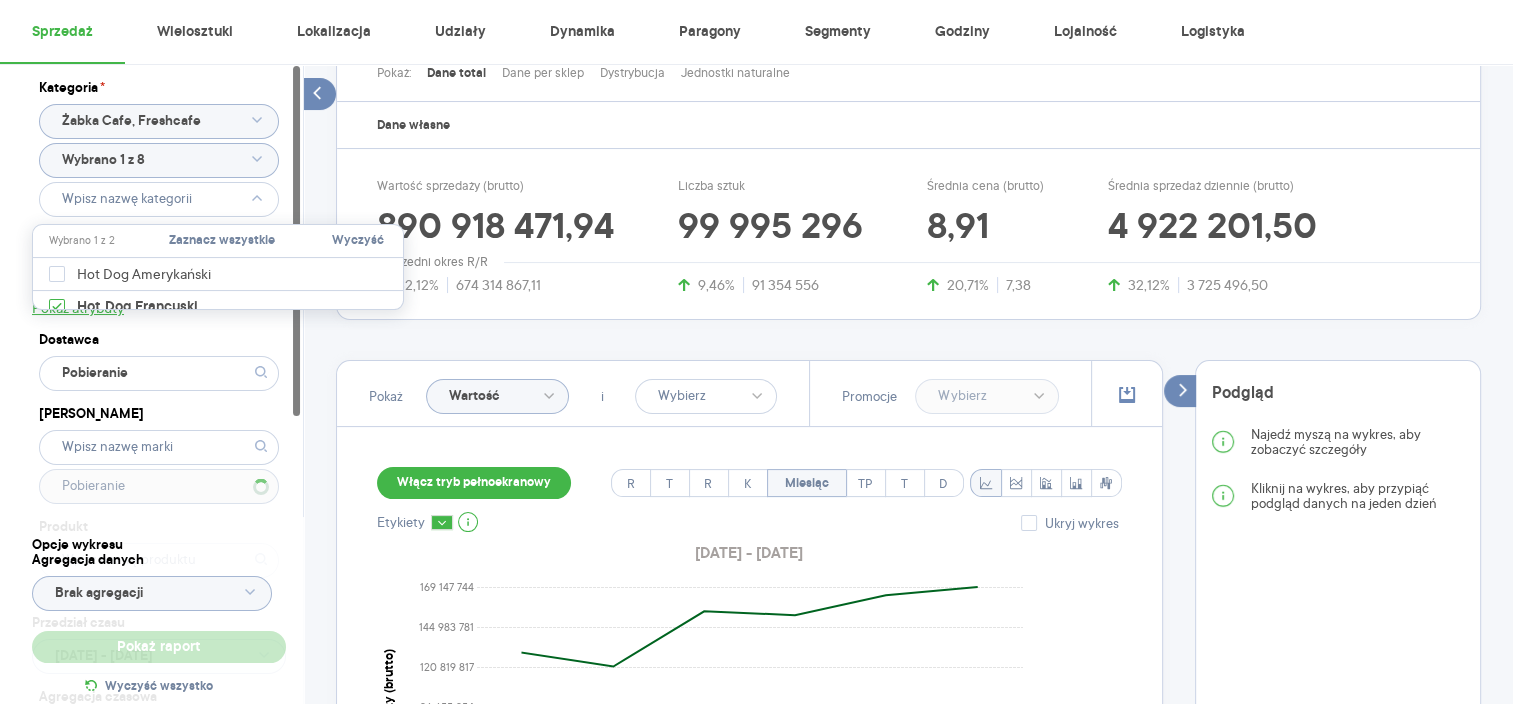 type 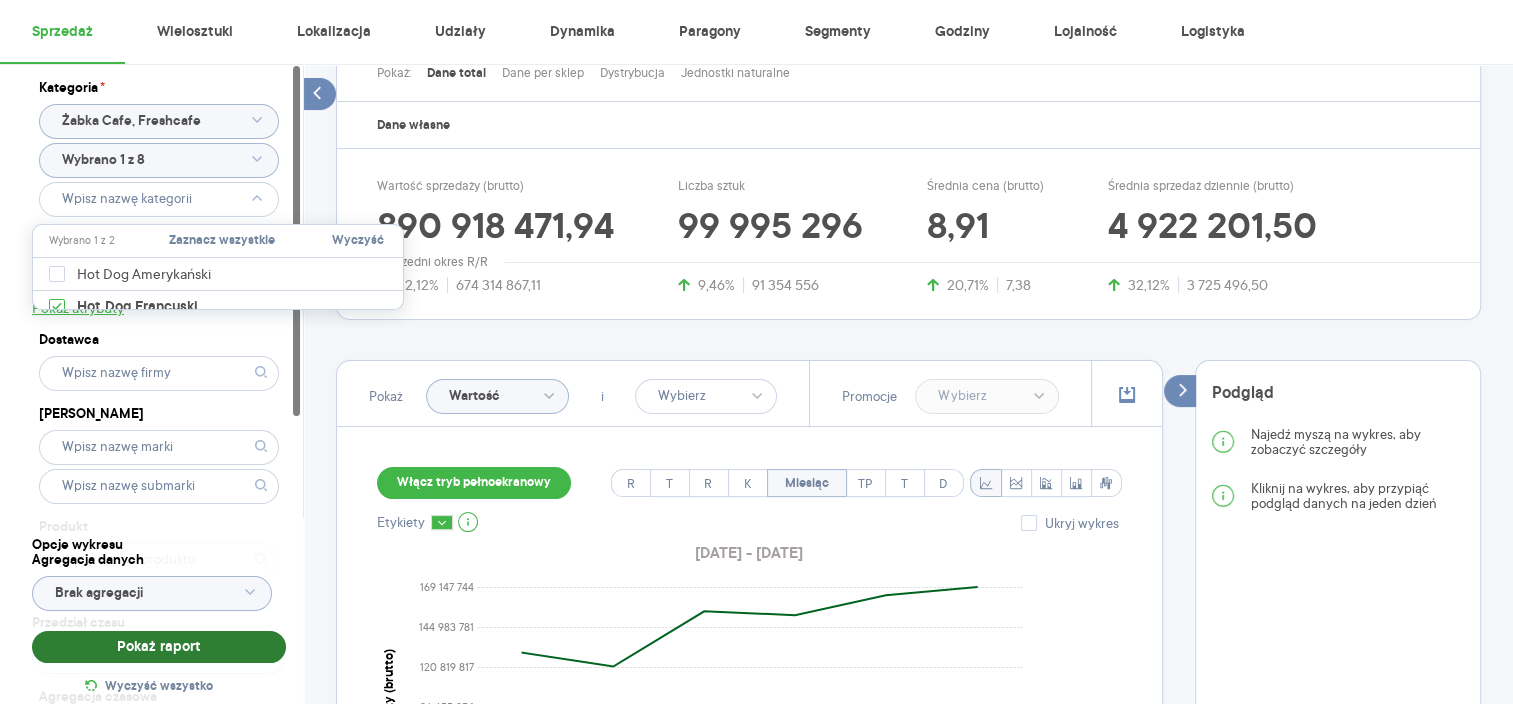 click on "Pokaż raport" at bounding box center [159, 647] 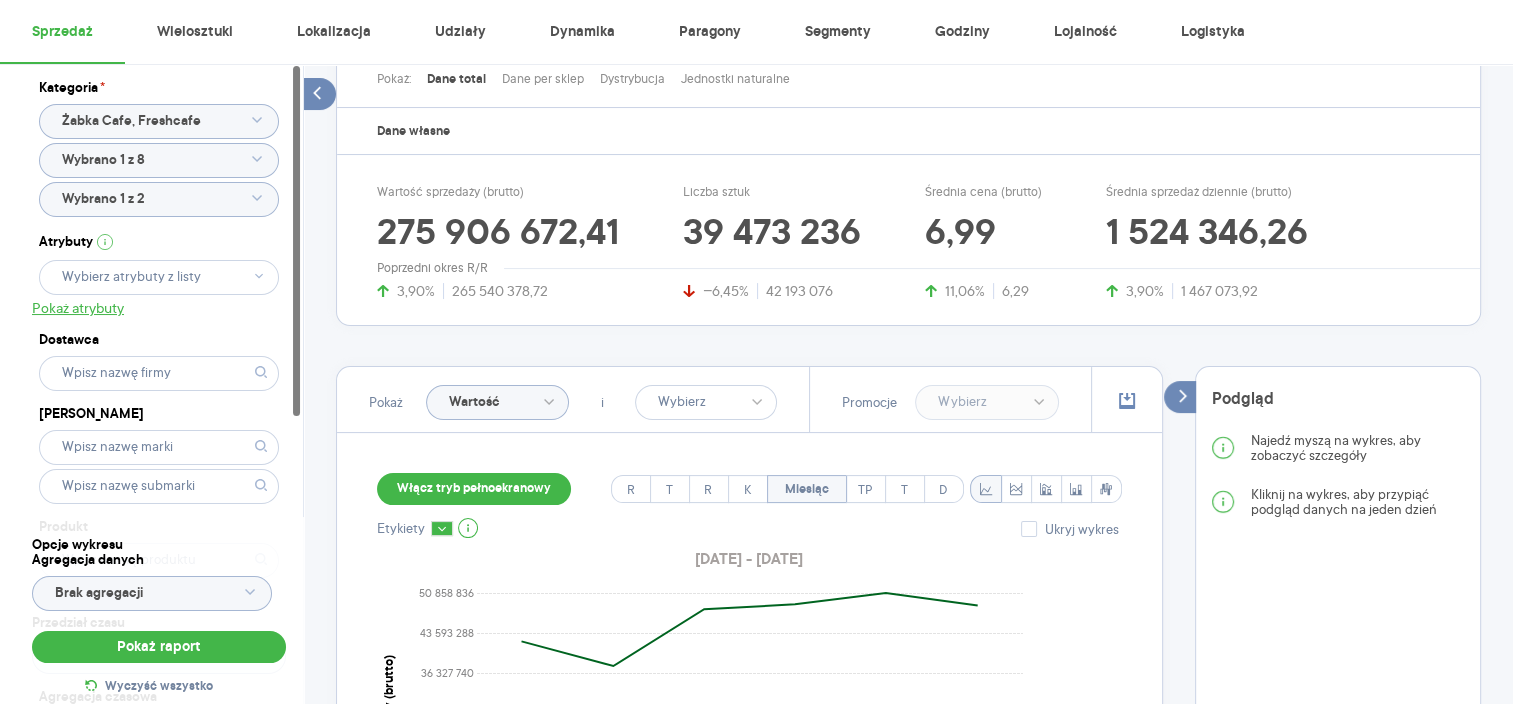 scroll, scrollTop: 260, scrollLeft: 0, axis: vertical 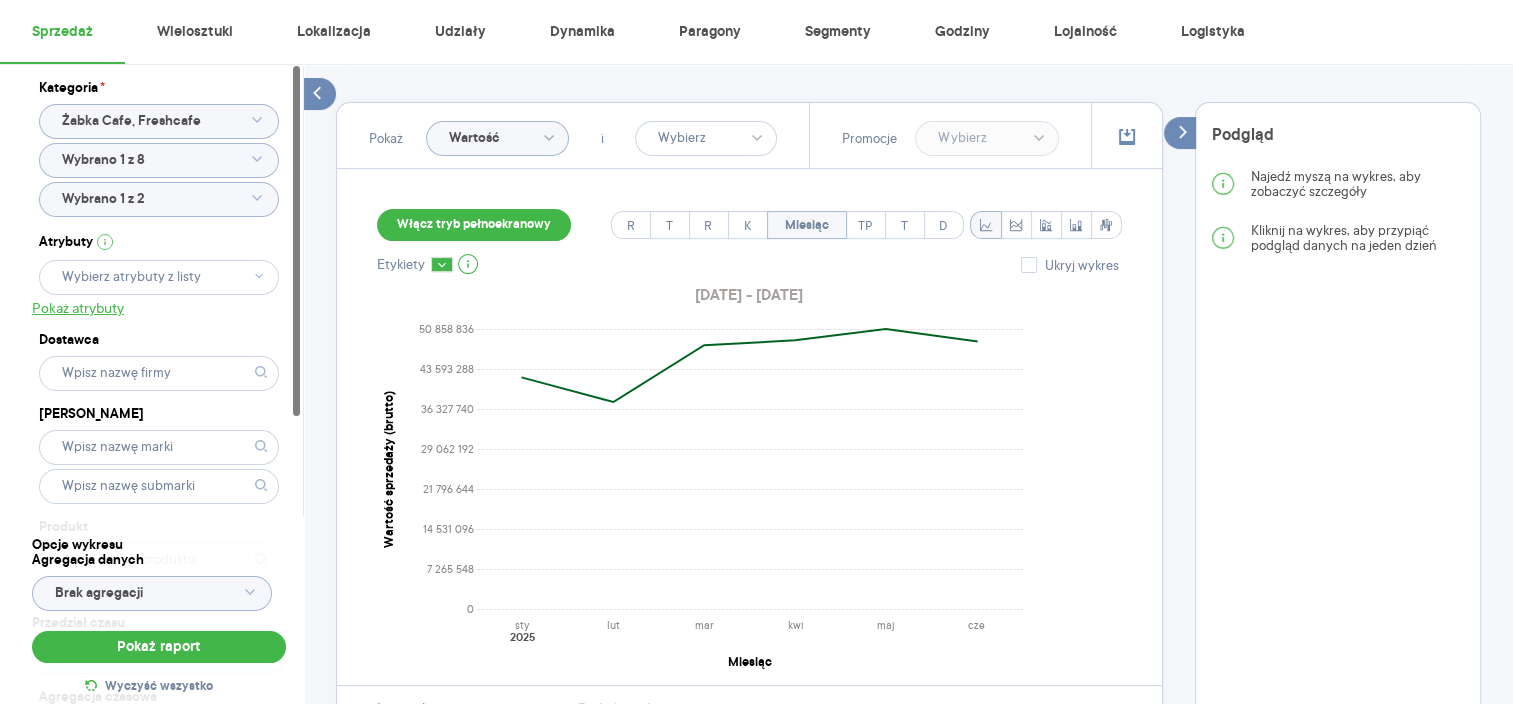 click on "Wybrano 1 z 8" 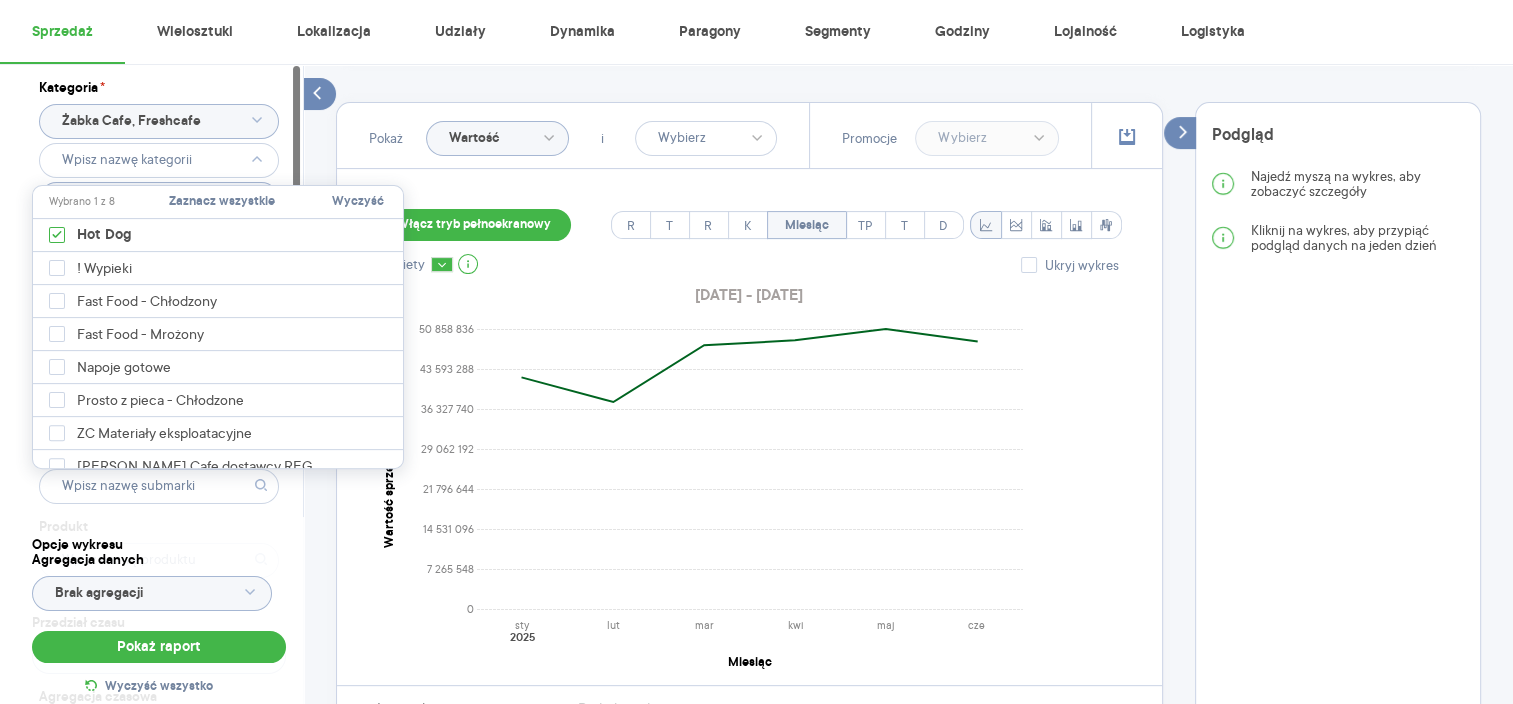 click on "Wyczyść" at bounding box center (358, 202) 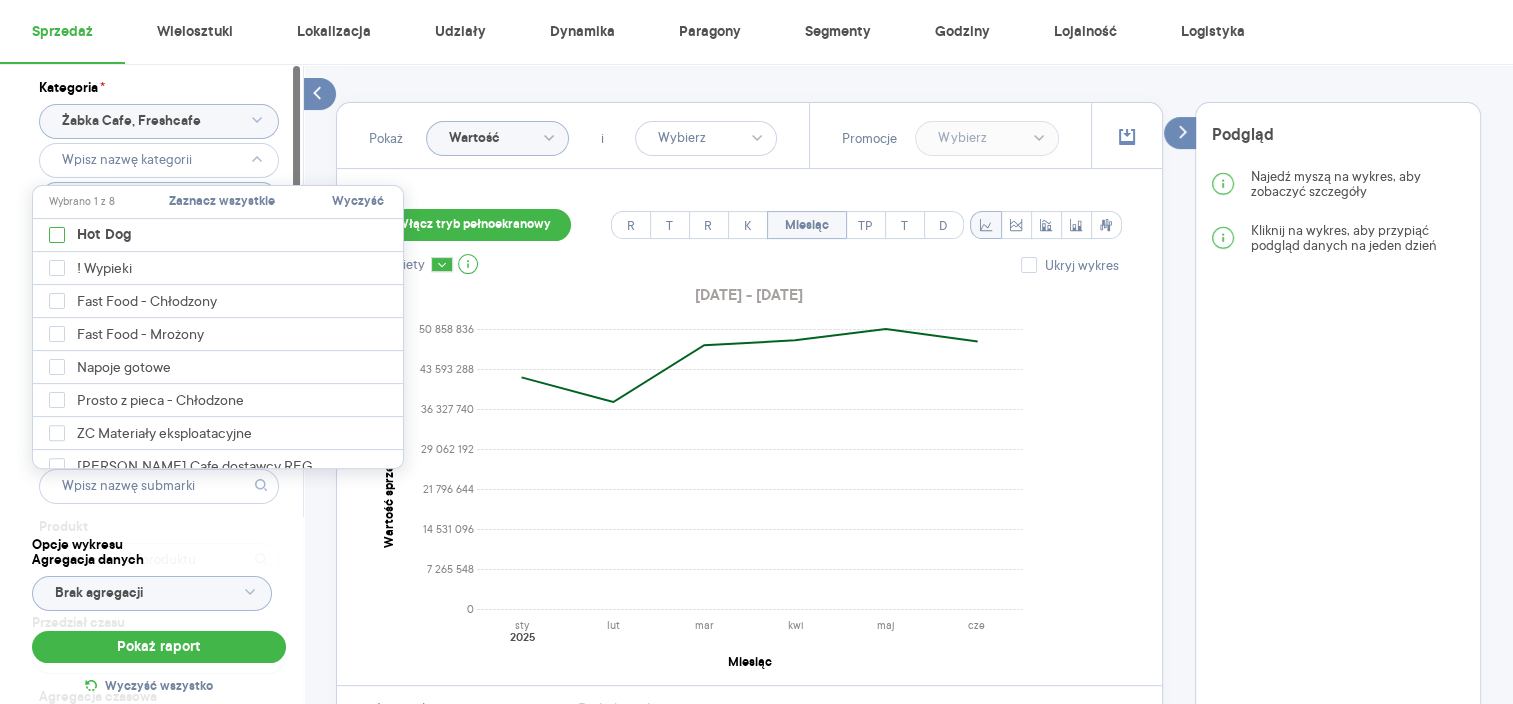 type on "Wybrano 1 z 21" 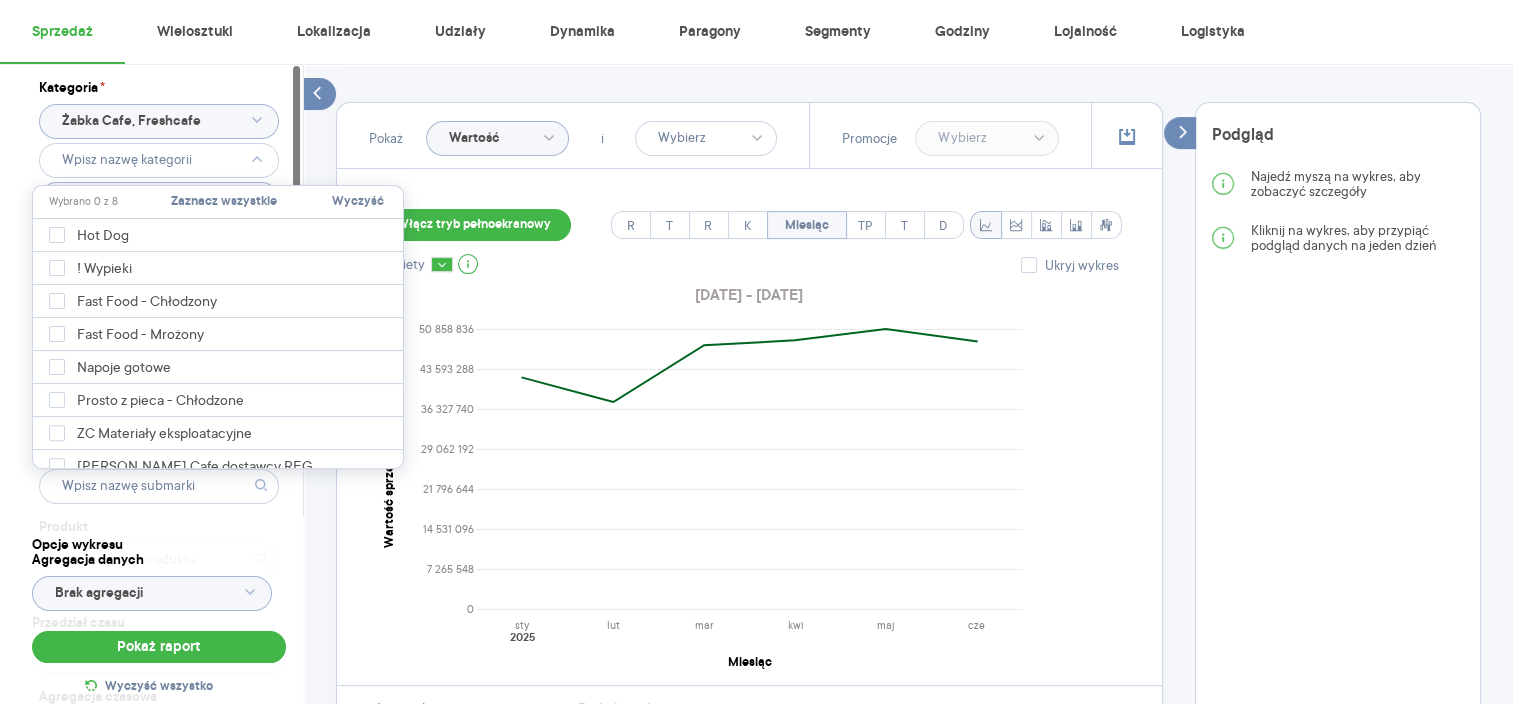 click on "Kategoria * [PERSON_NAME] Cafe, Freshcafe Wybrano 1 z 21 Atrybuty Pokaż atrybuty Dostawca Marka Produkt Pokaż hierarchię Przedział czasu [DATE] - [DATE] Agregacja czasowa miesiąc Konkurencja Pokaż dane konkurencji z opóźnieniem Dostawca Marka Produkt Kategorie referencyjne Region Rodzaje sklepów Rodzaje transakcji Wszystkie Like For Like Uwzględnij LFL Opcje wykresu Agregacja danych Brak agregacji Pokaż raport Wyczyść wszystko Sprzedaż Podsumowanie - dane własne Pokaż: Dane total Dane per sklep Dystrybucja Jednostki naturalne Dane własne Wartość sprzedaży (brutto) 275 906 672,41 3,90% 265 540 378,72 Liczba sztuk 39 473 236 −6,45% 42 193 076 Średnia cena (brutto) 6,99 11,06% 6,29 Średnia sprzedaż dziennie (brutto) 1 524 346,26 3,90% 1 467 073,92 Poprzedni okres R/R Pokaż Wartość i Promocje Włącz tryb pełnoekranowy R T R K Miesiąc TP T D Etykiety Ukryj wykres [DATE] - [DATE] 0 7 265 548 14 531 096 21 796 644 29 062 192 36 327 740 43 593 288 50 858 836 sty lut mar kwi maj" at bounding box center [908, 392] 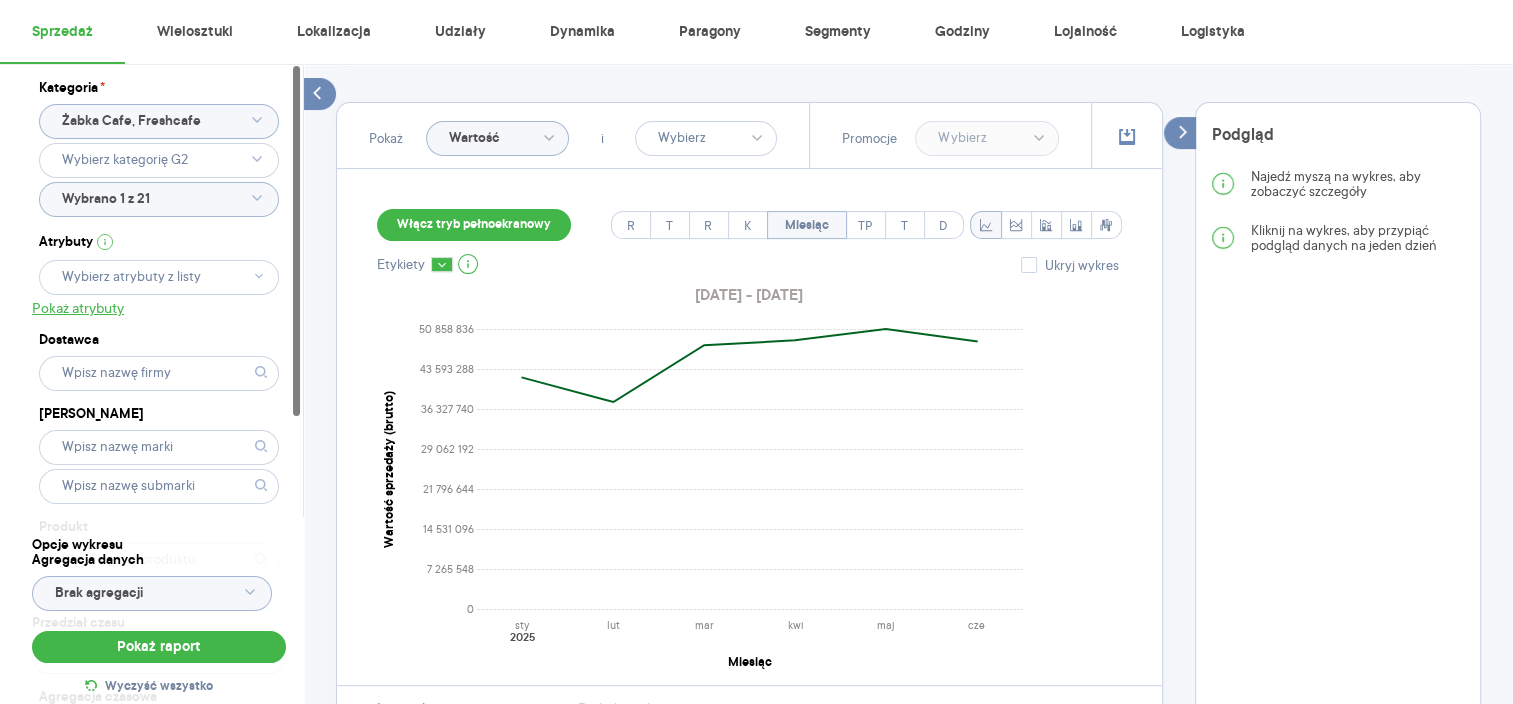 click 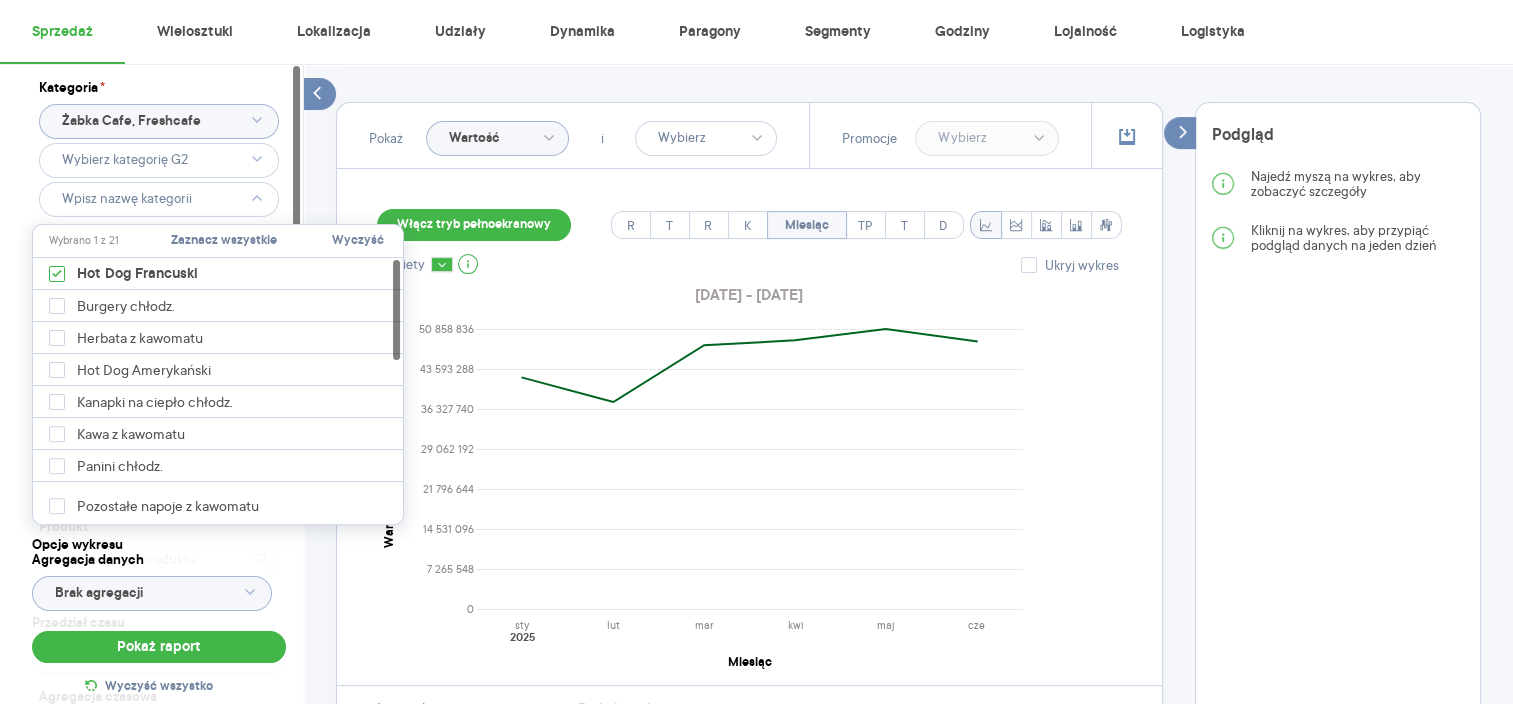 click on "Wyczyść" at bounding box center (358, 241) 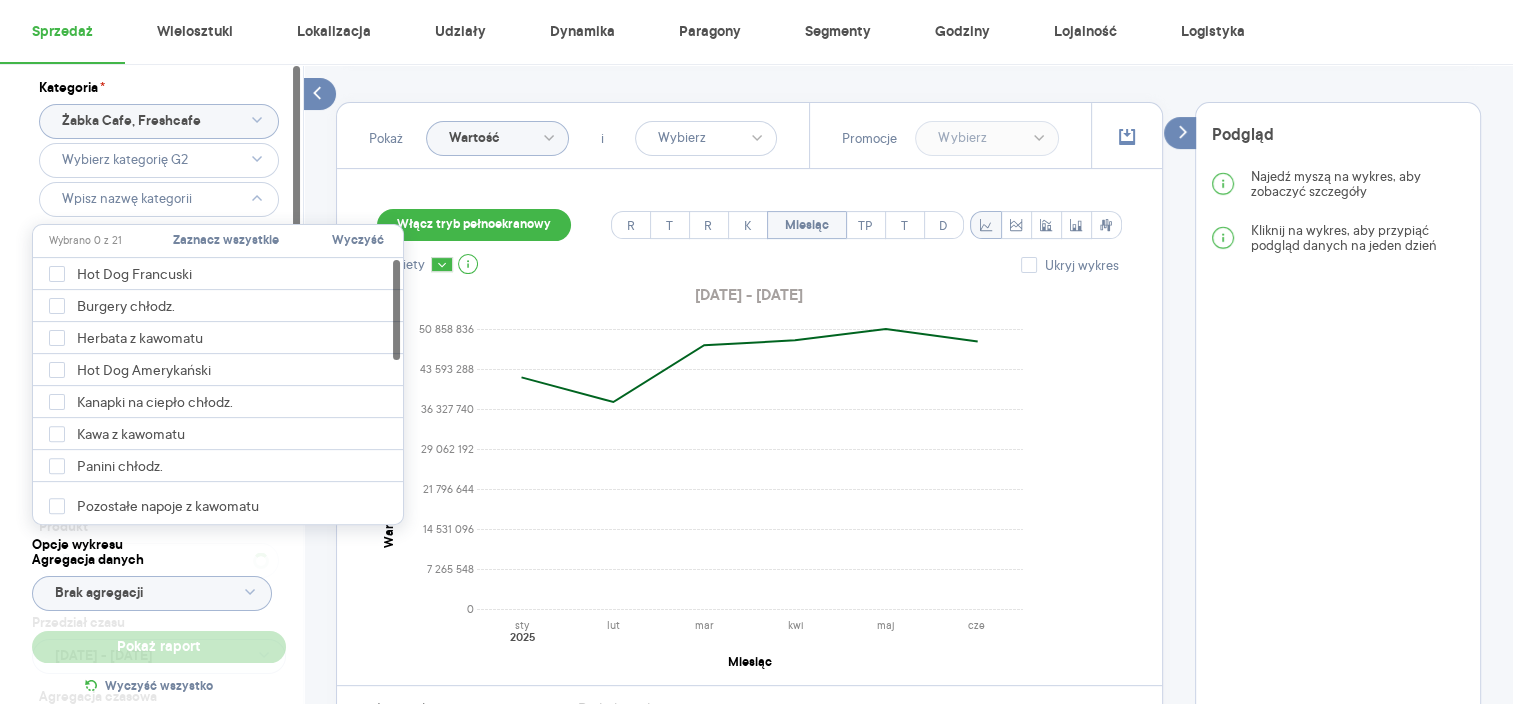 type 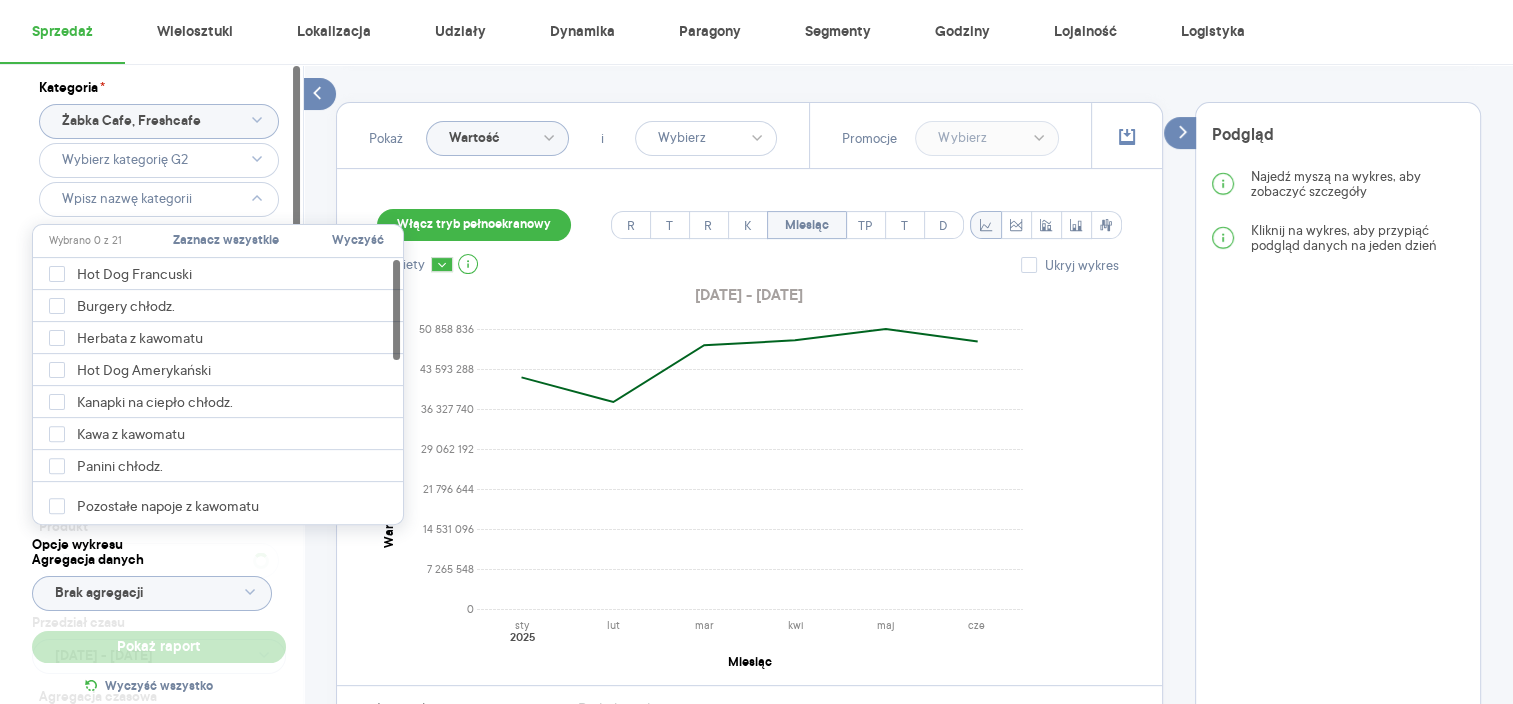 type 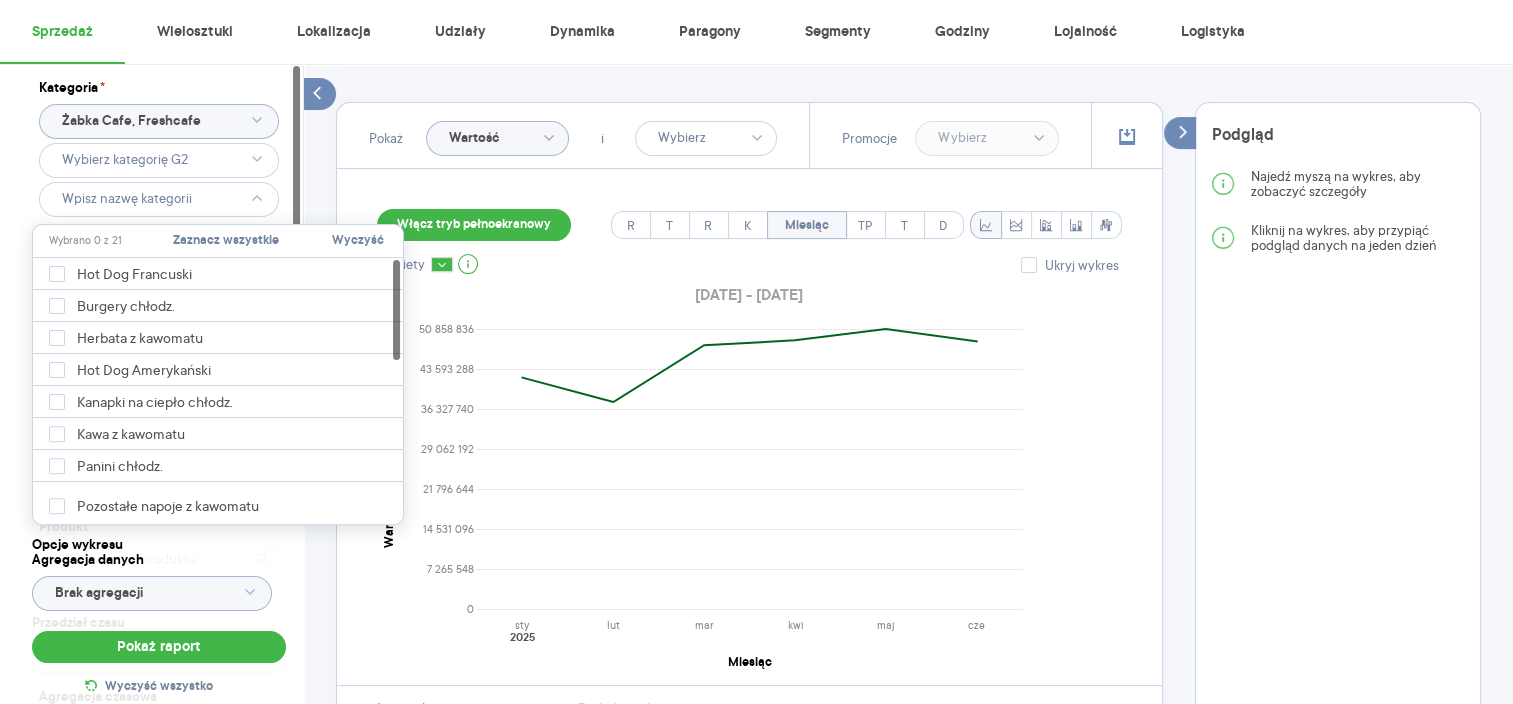 click 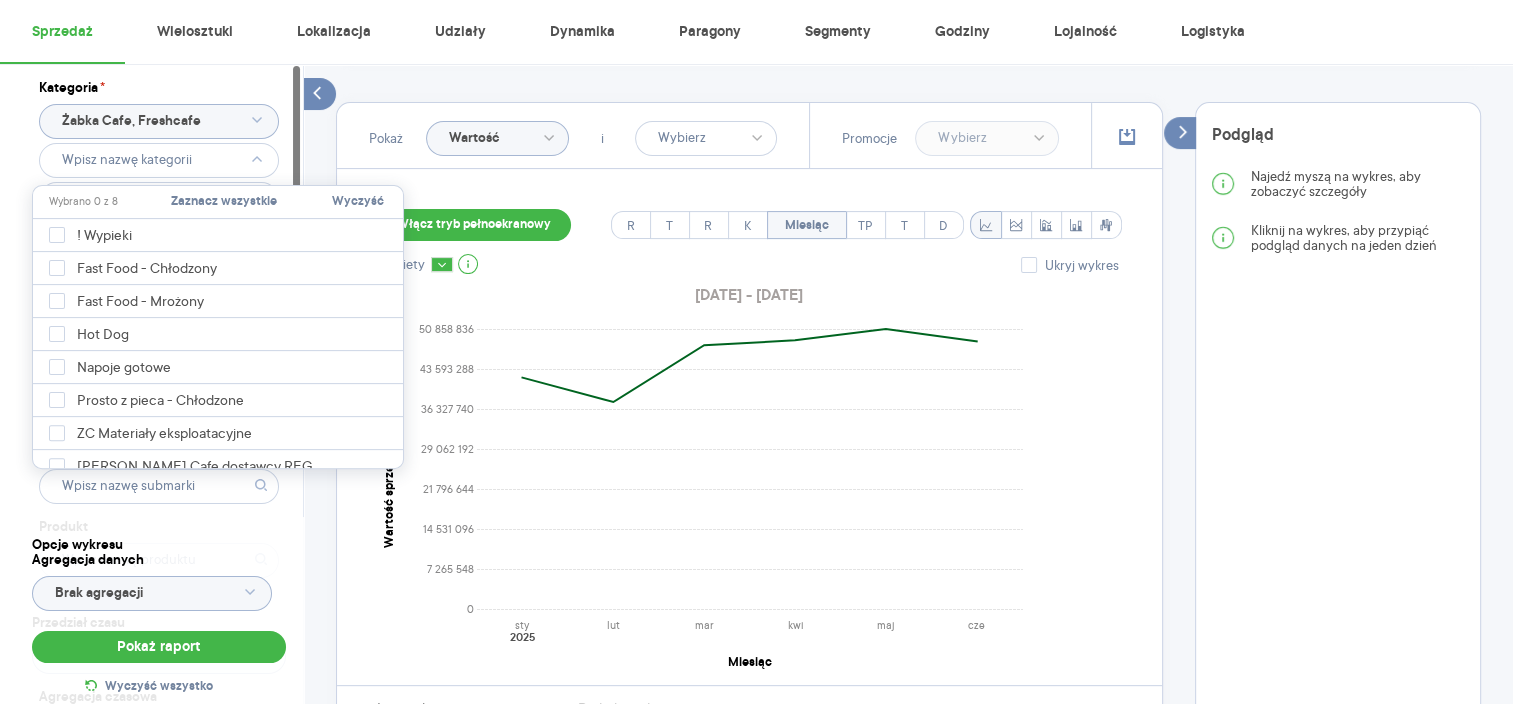 click 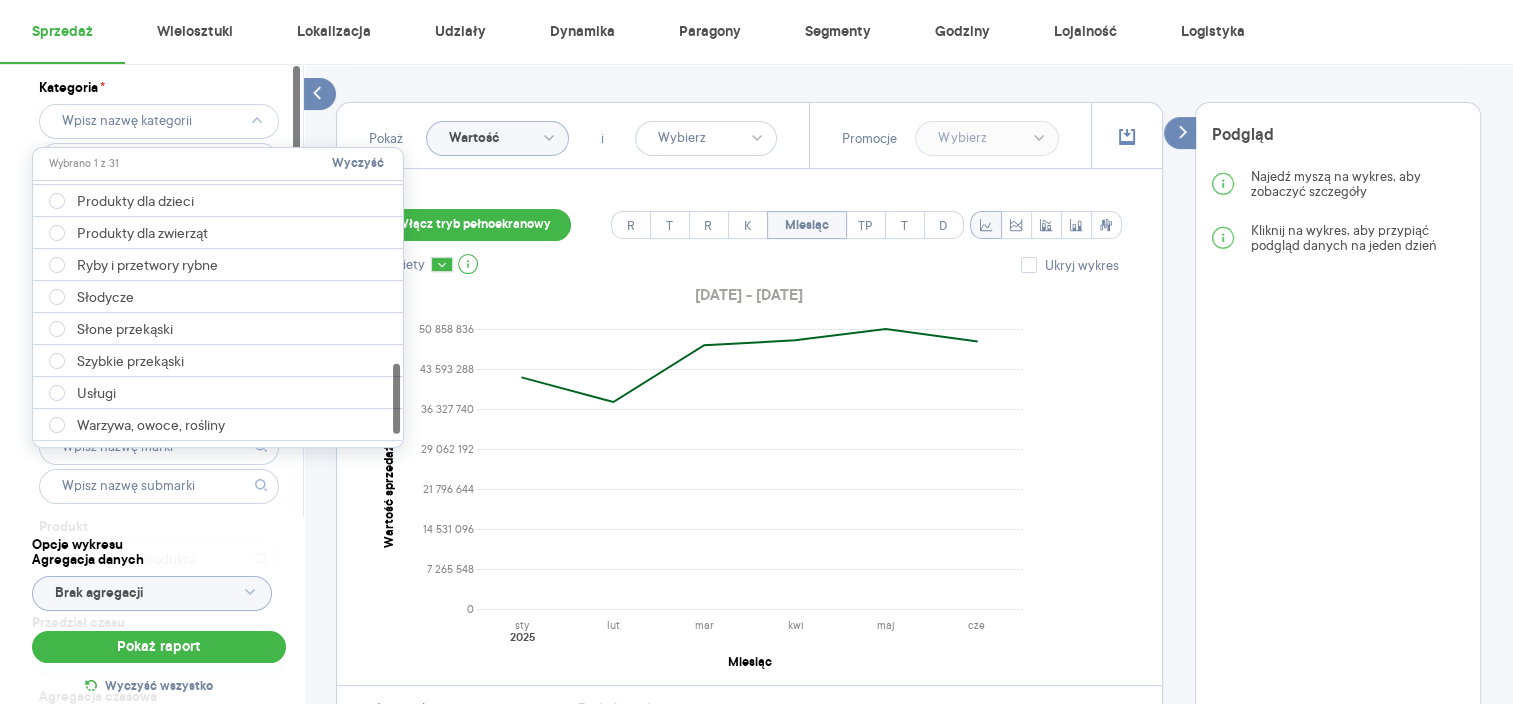 scroll, scrollTop: 742, scrollLeft: 0, axis: vertical 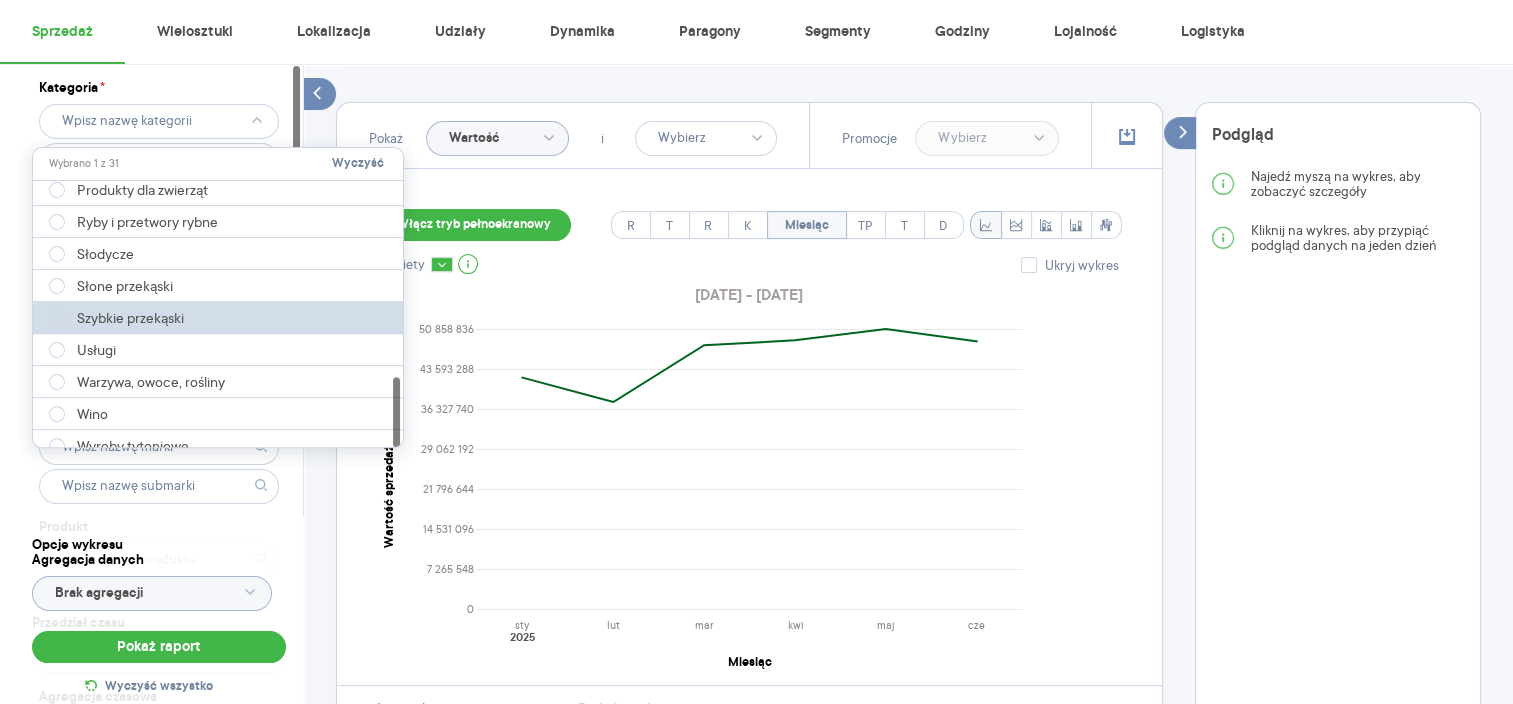 click on "Szybkie przekąski" at bounding box center (219, 318) 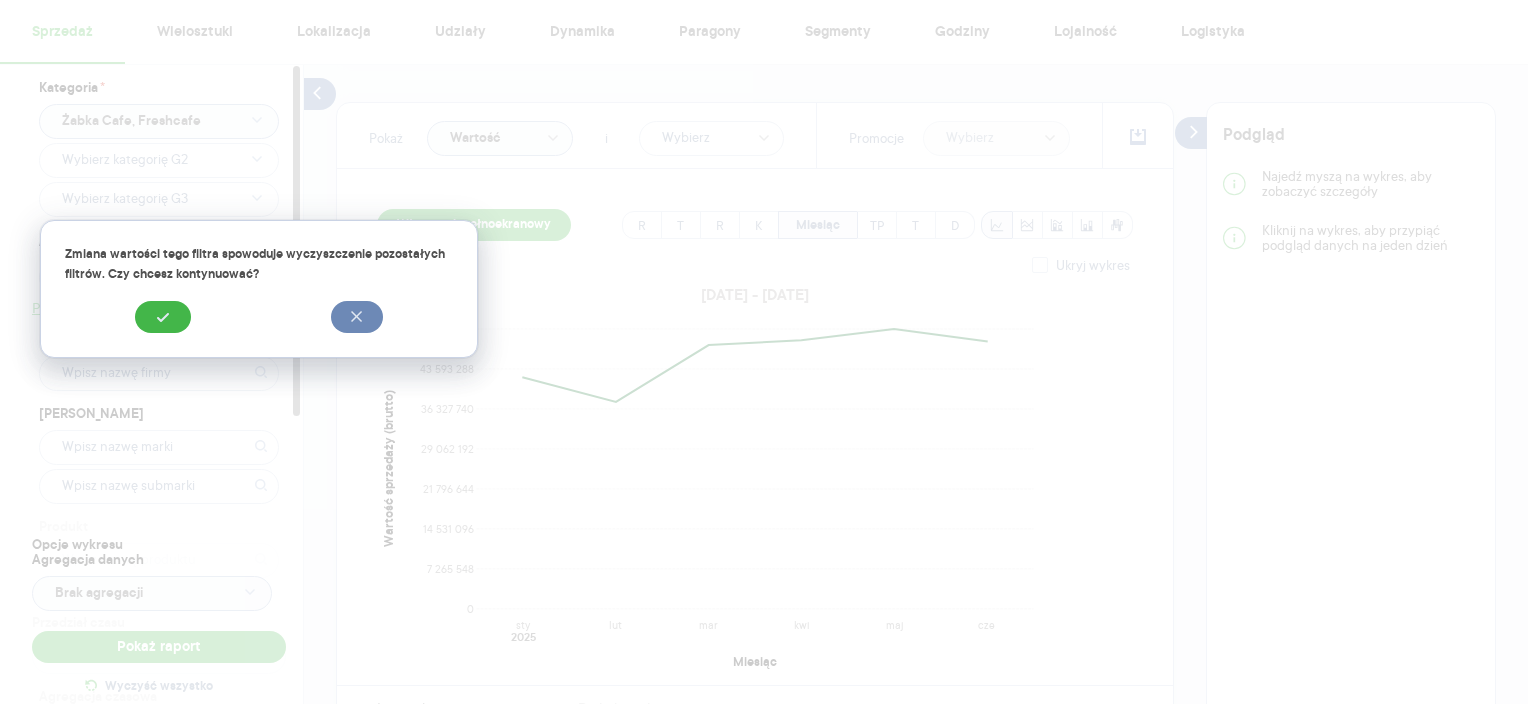 click at bounding box center [163, 317] 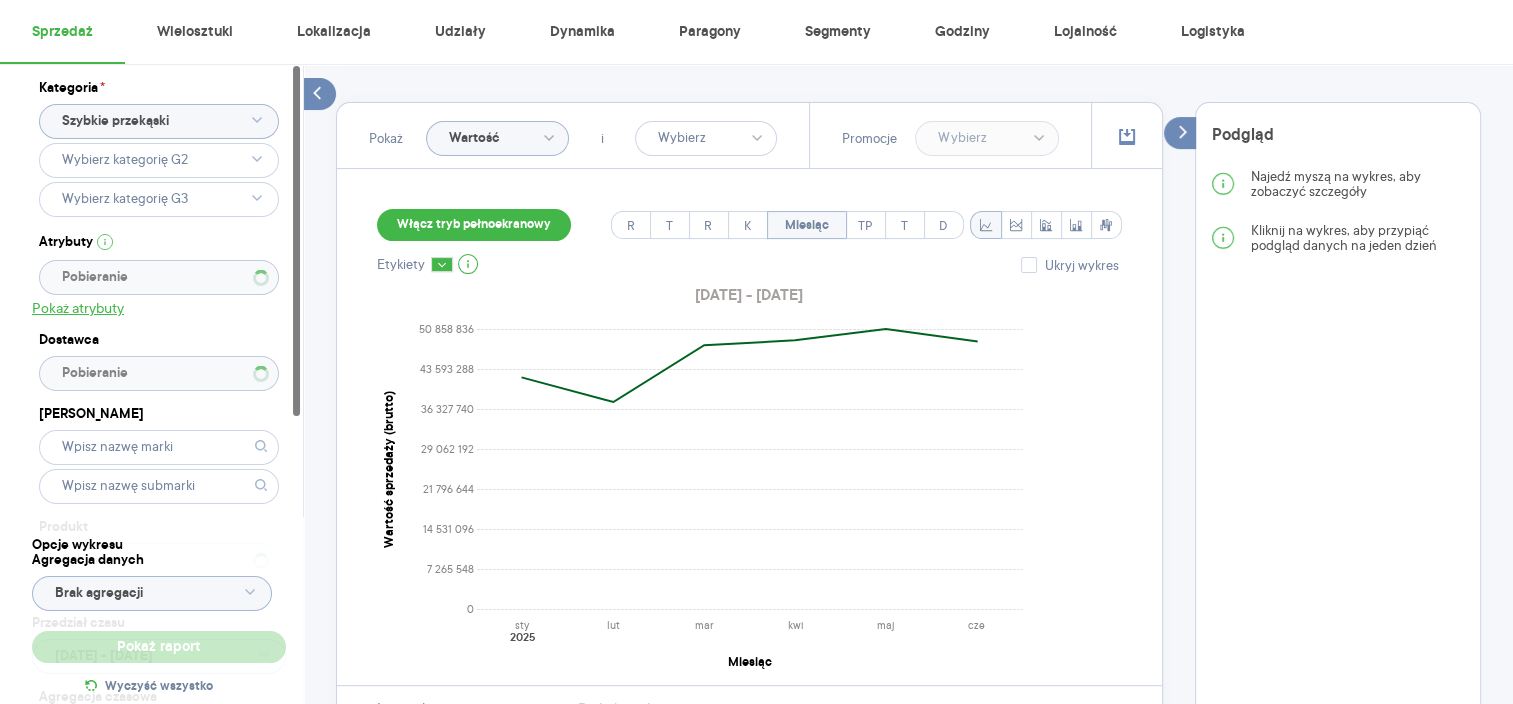 type 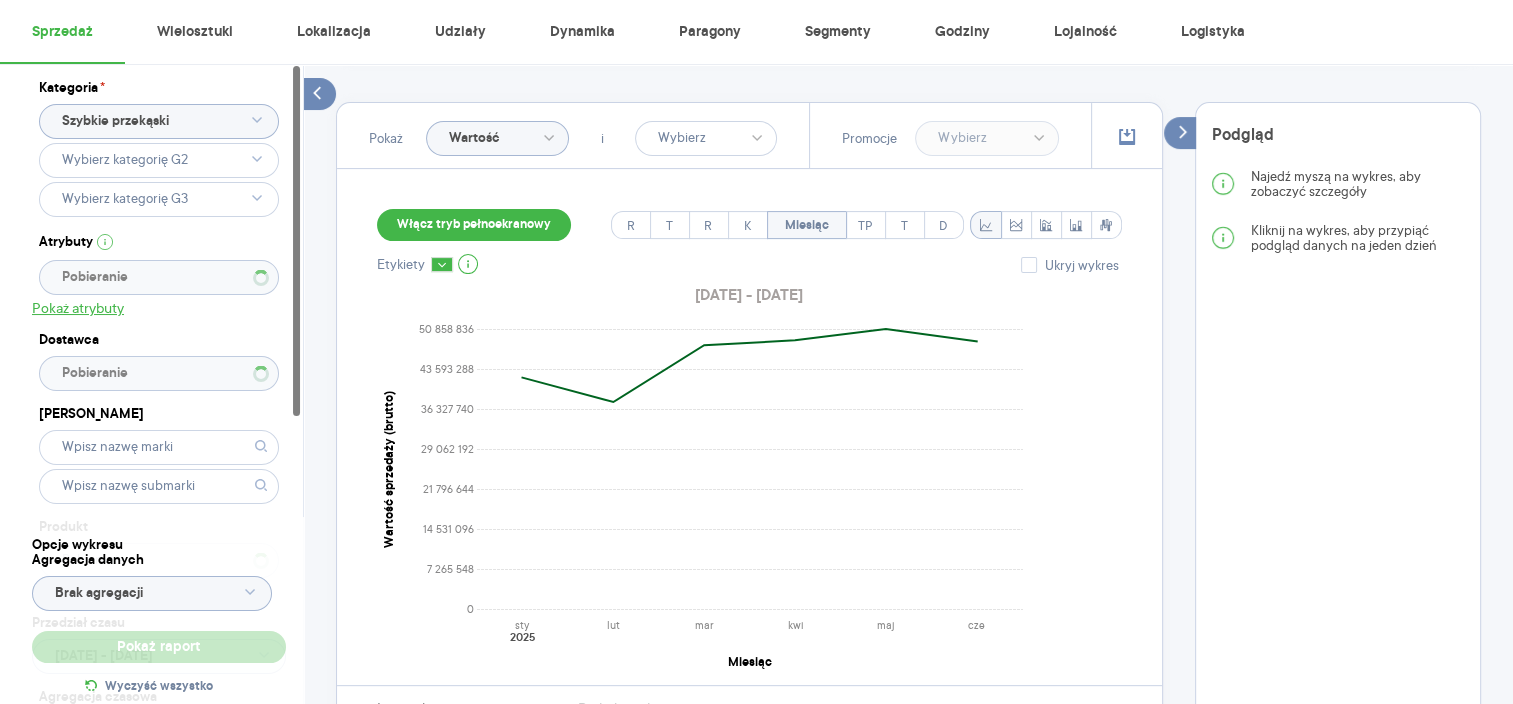 type 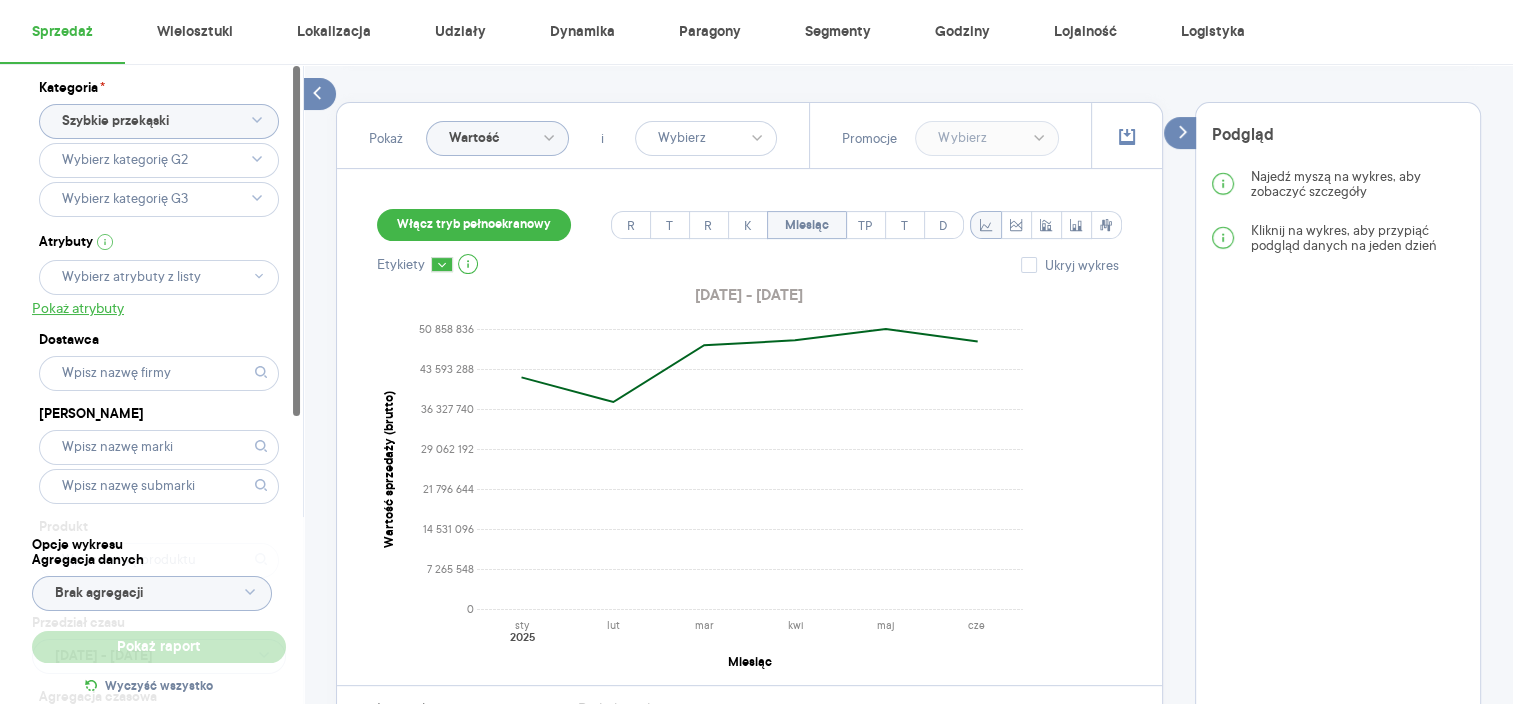 click 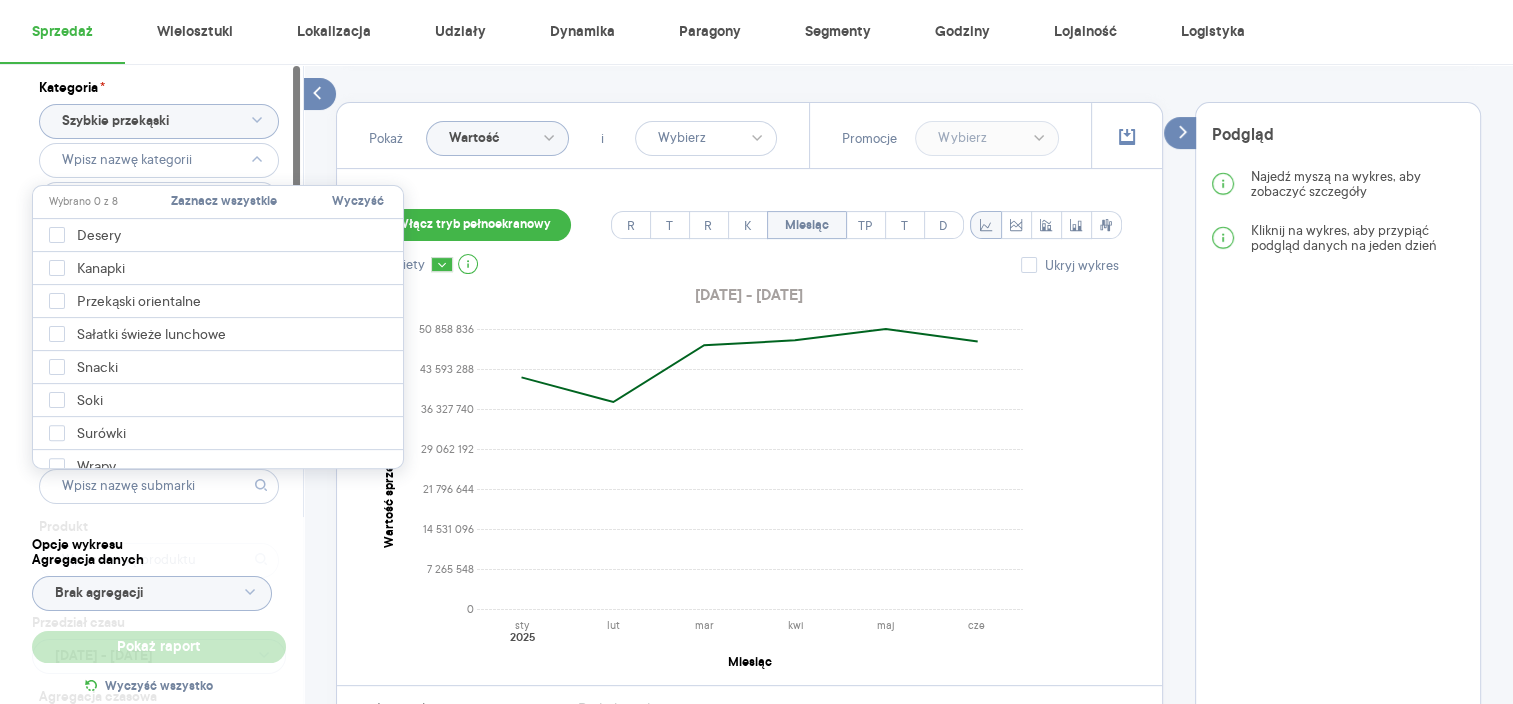 type 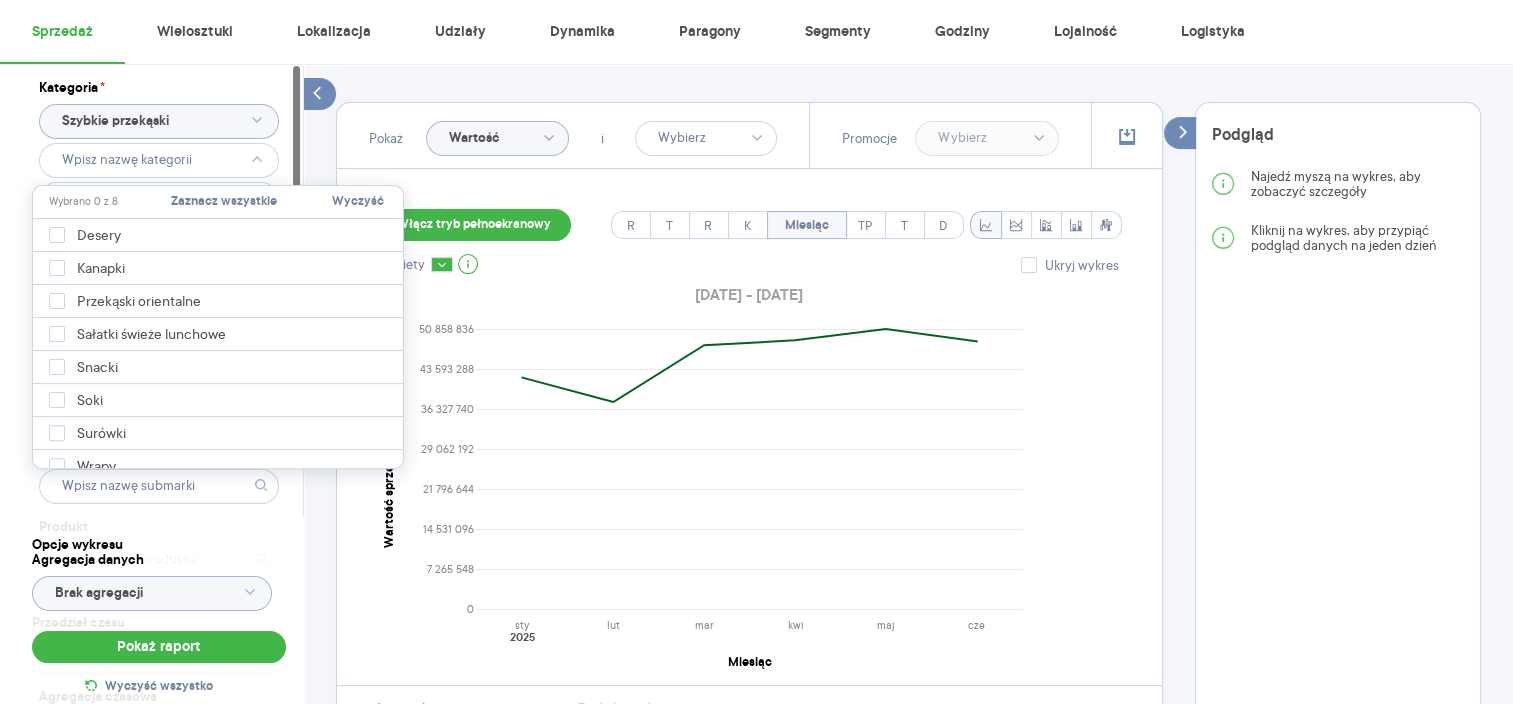 click 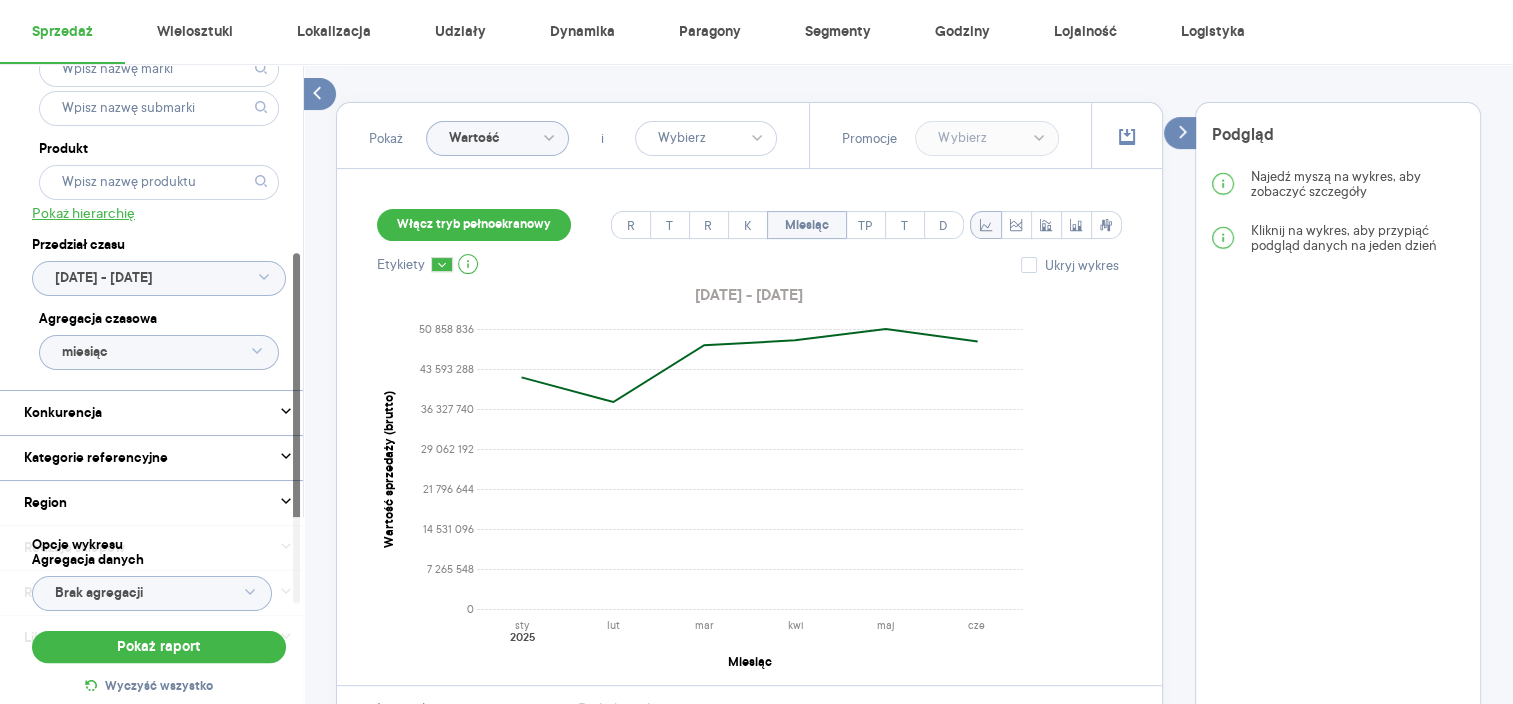 scroll, scrollTop: 380, scrollLeft: 0, axis: vertical 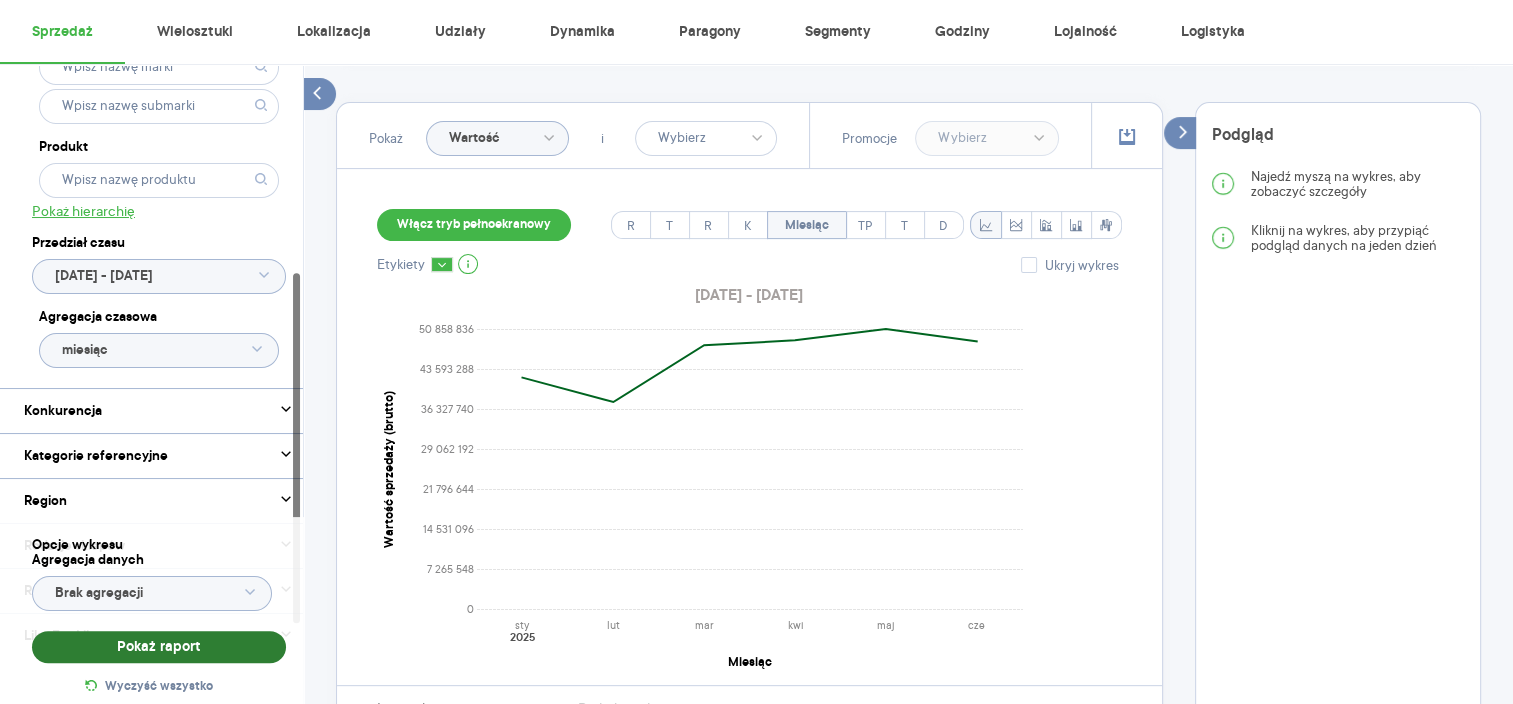 click on "Pokaż raport" at bounding box center (159, 647) 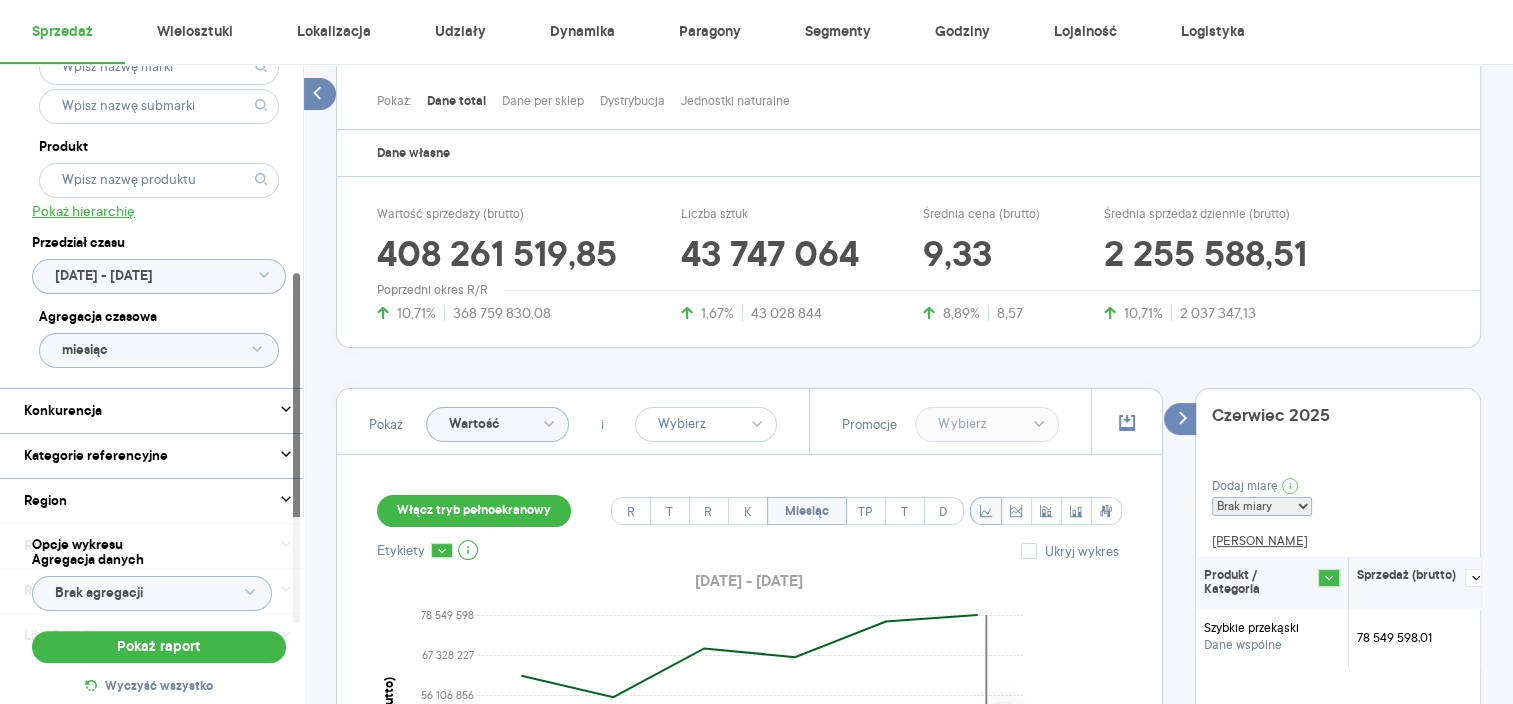 scroll, scrollTop: 238, scrollLeft: 0, axis: vertical 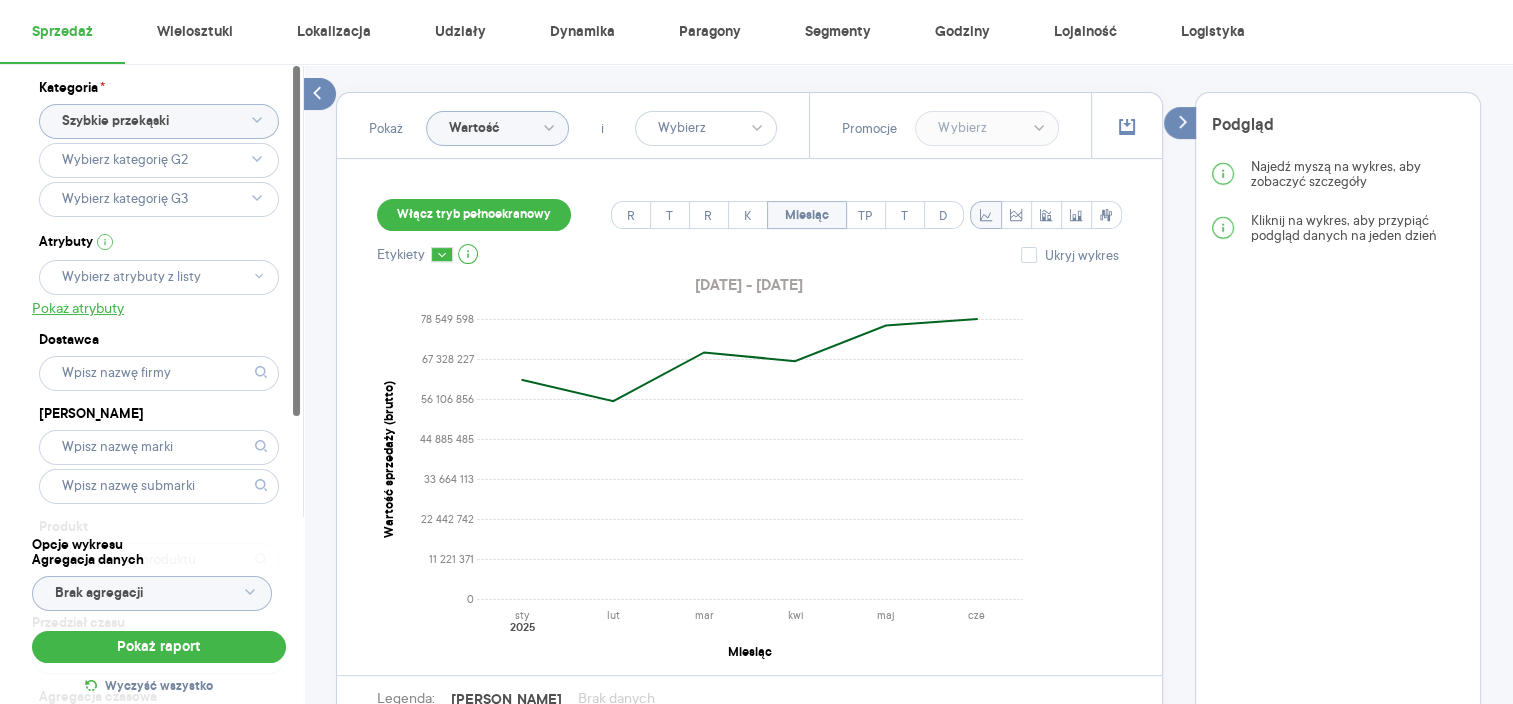 click on "Szybkie przekąski" 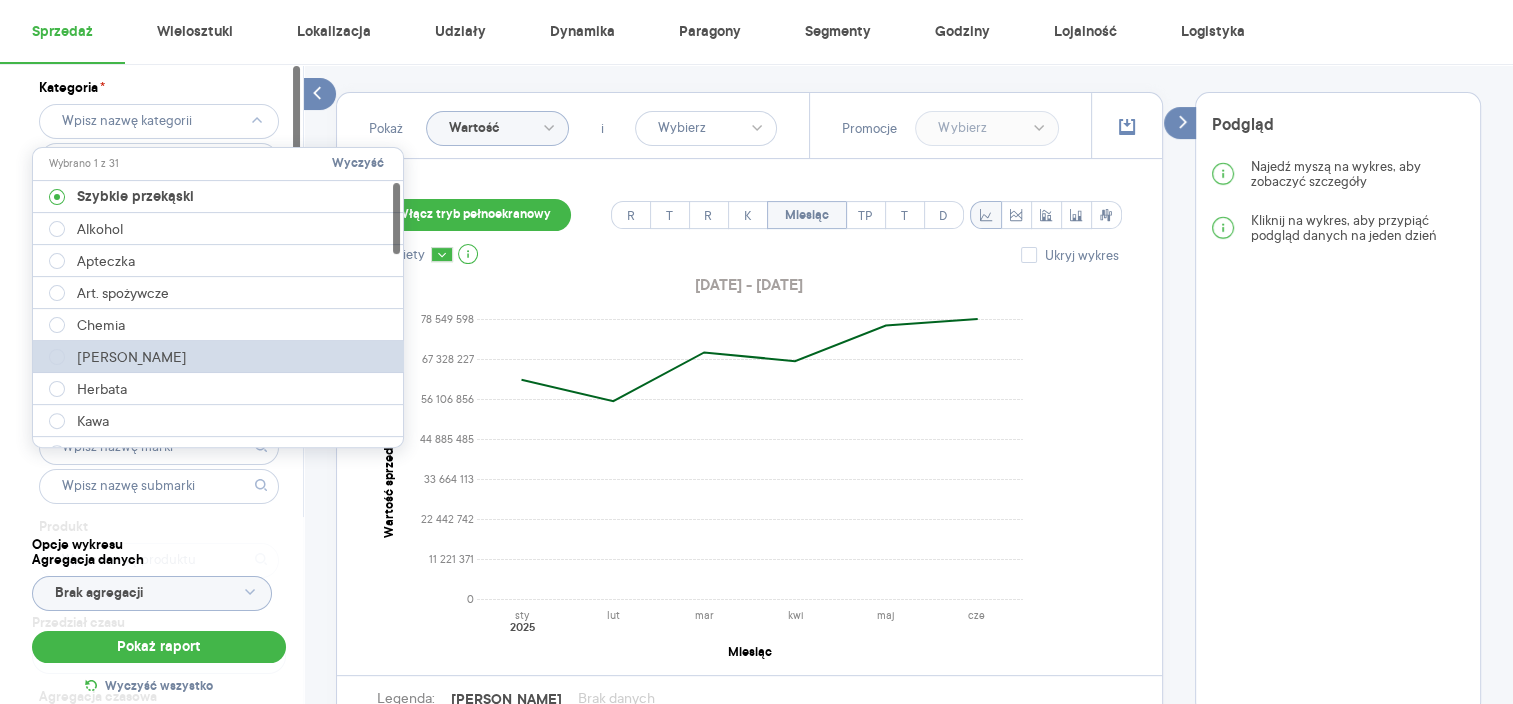 click on "[PERSON_NAME]" at bounding box center [219, 357] 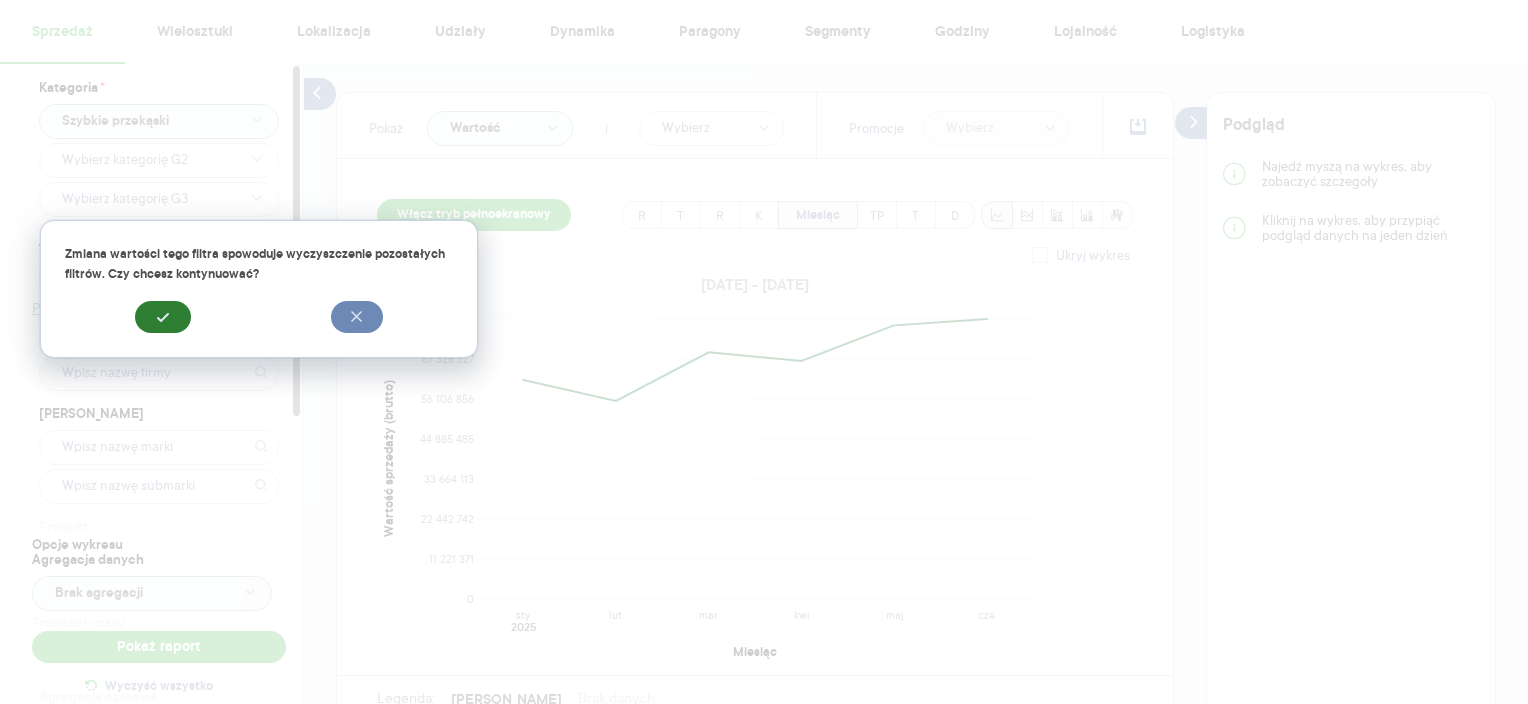 click at bounding box center (163, 317) 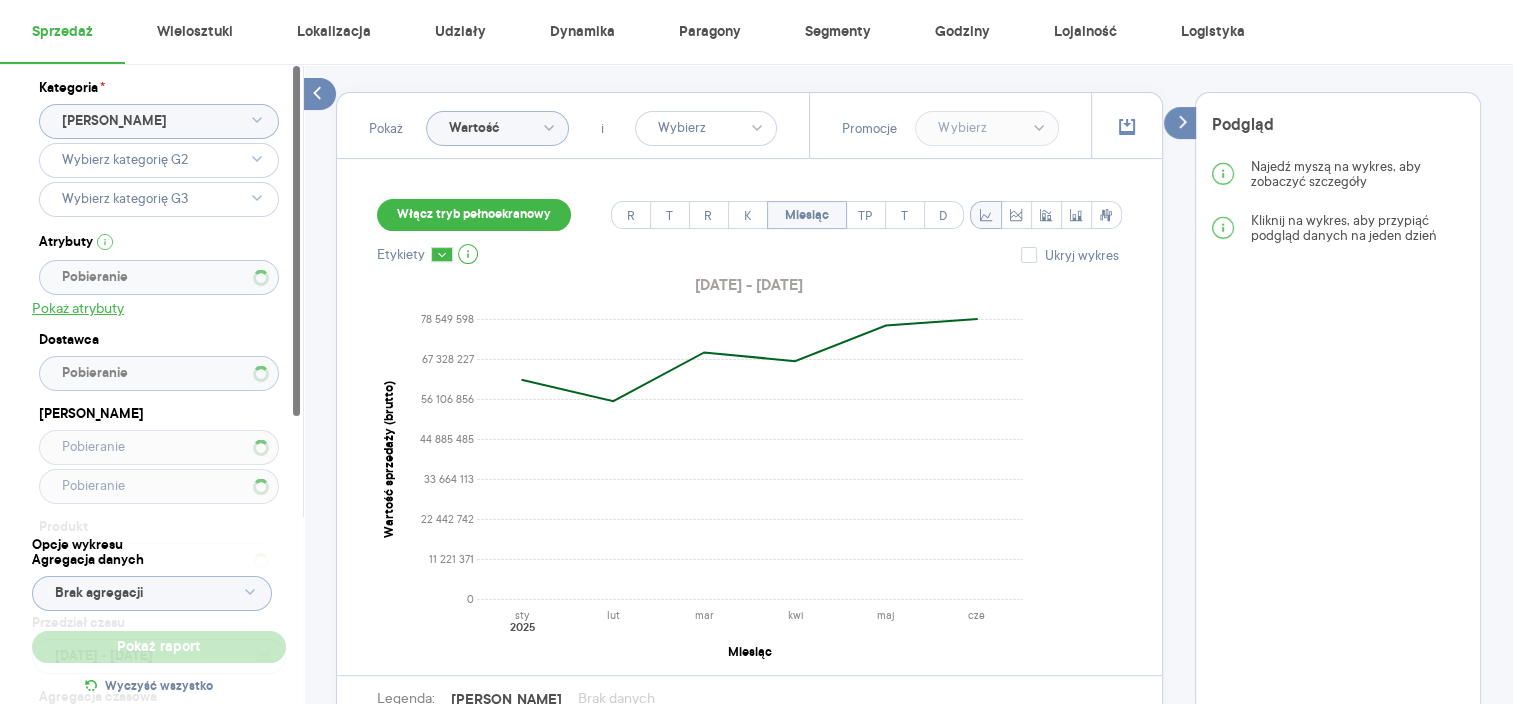 type 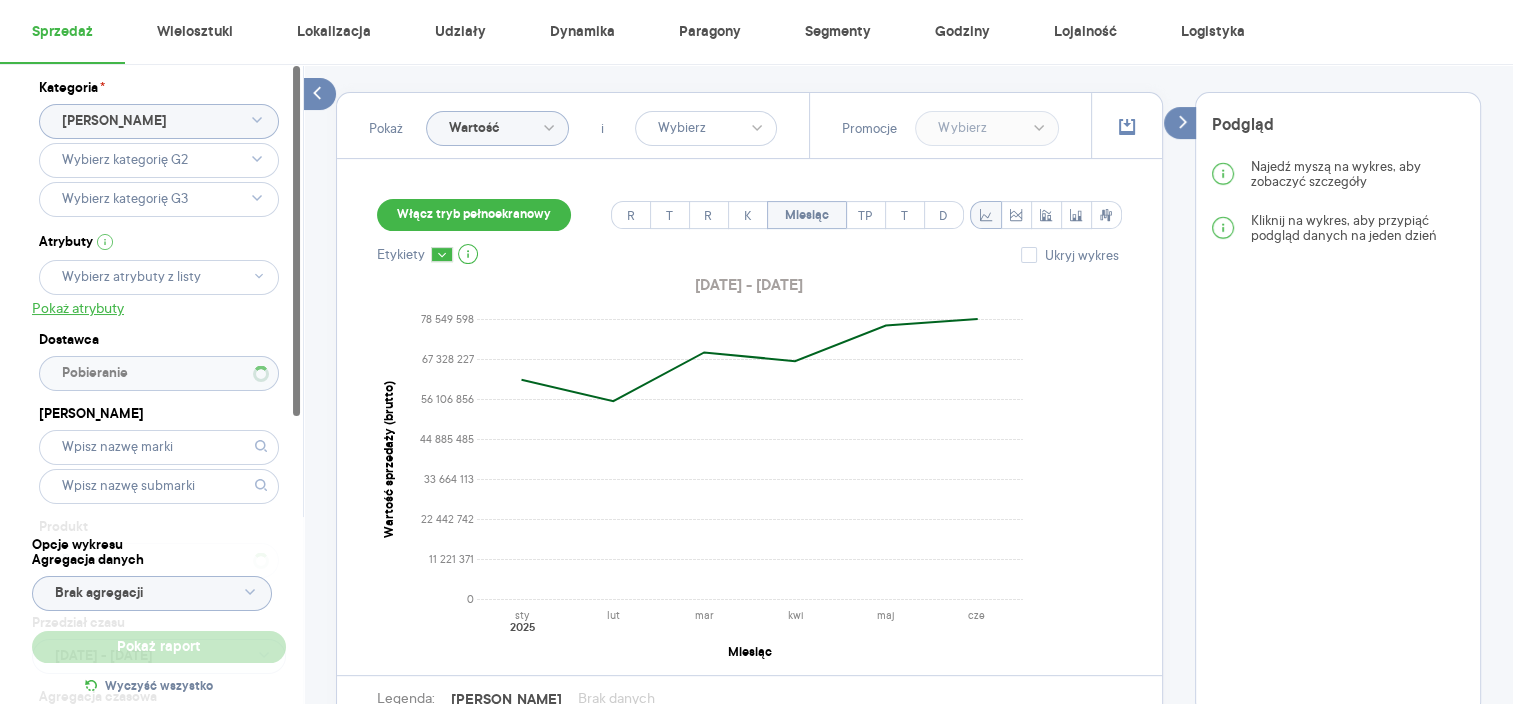 type 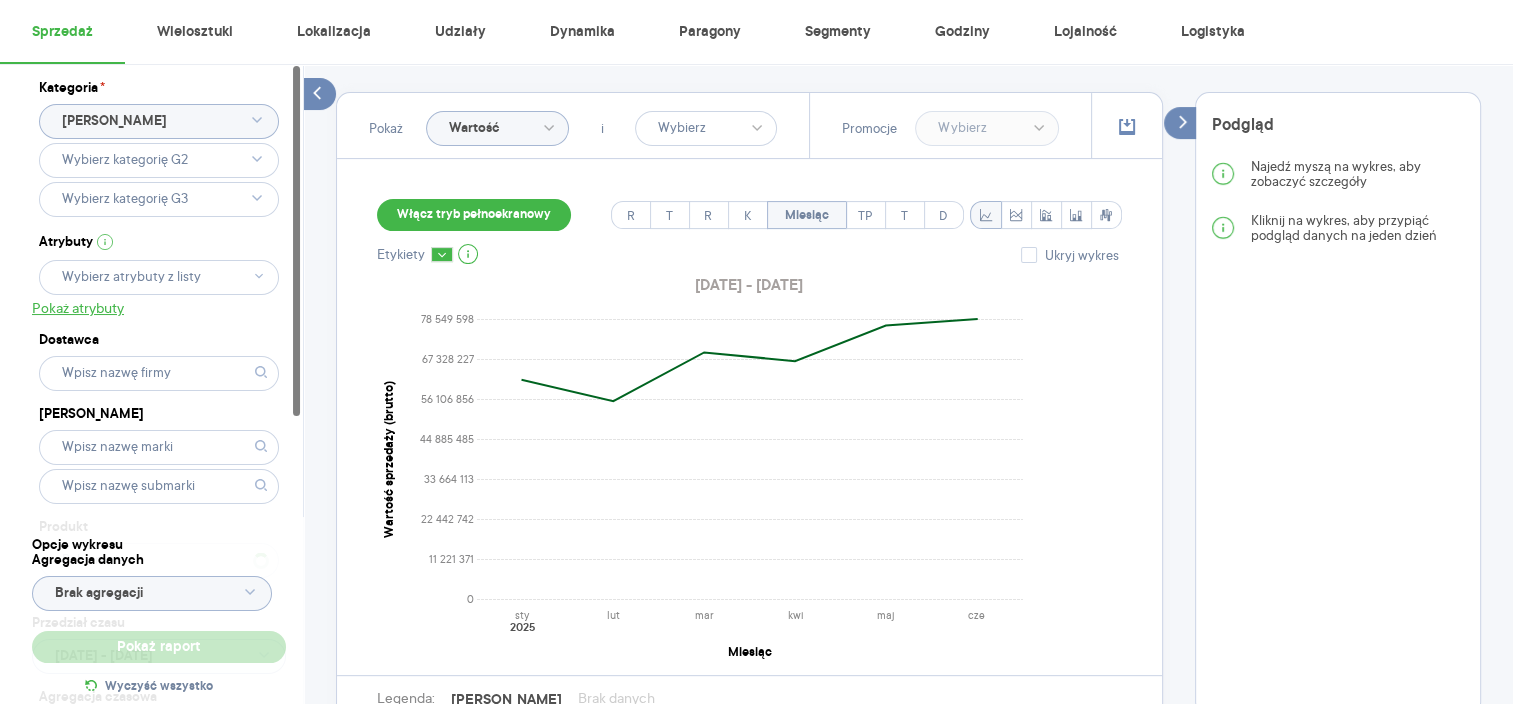 type 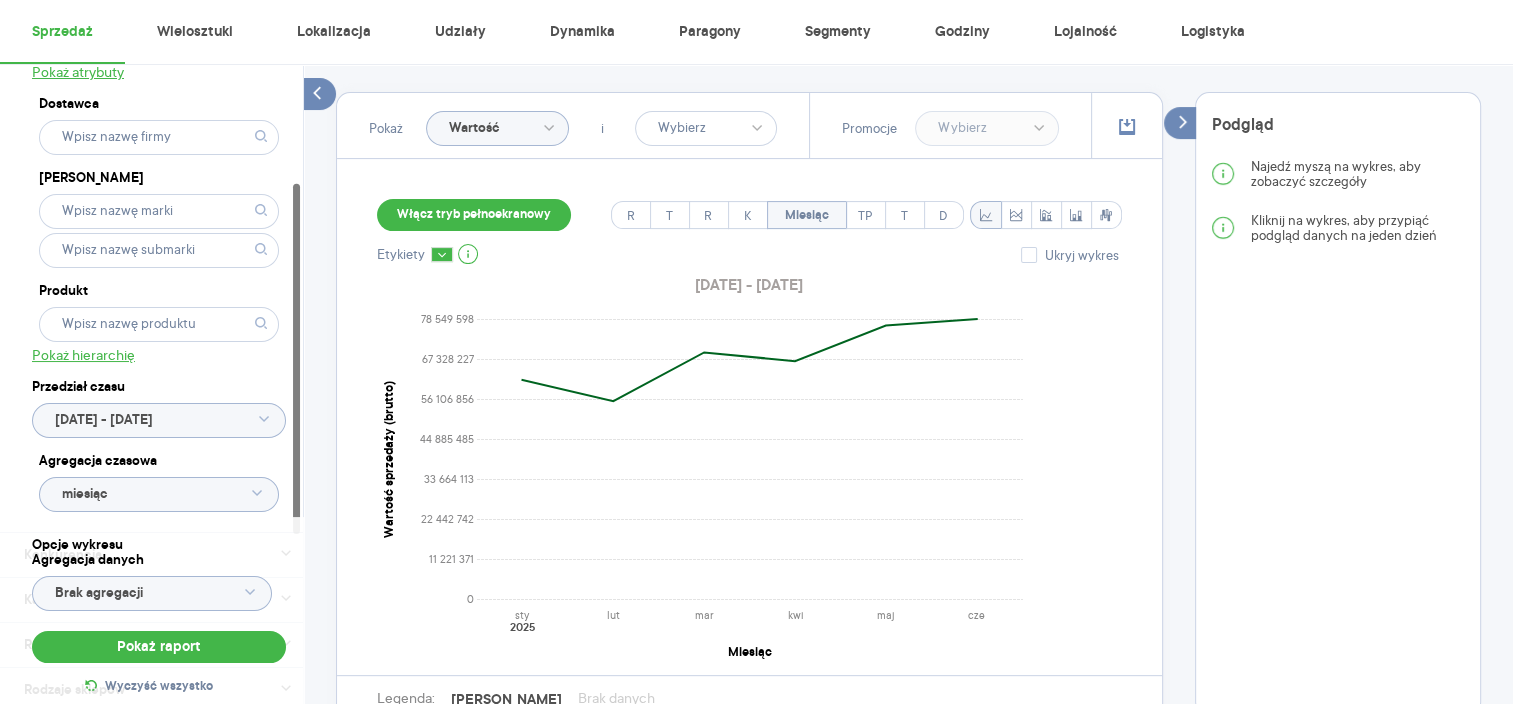 scroll, scrollTop: 240, scrollLeft: 0, axis: vertical 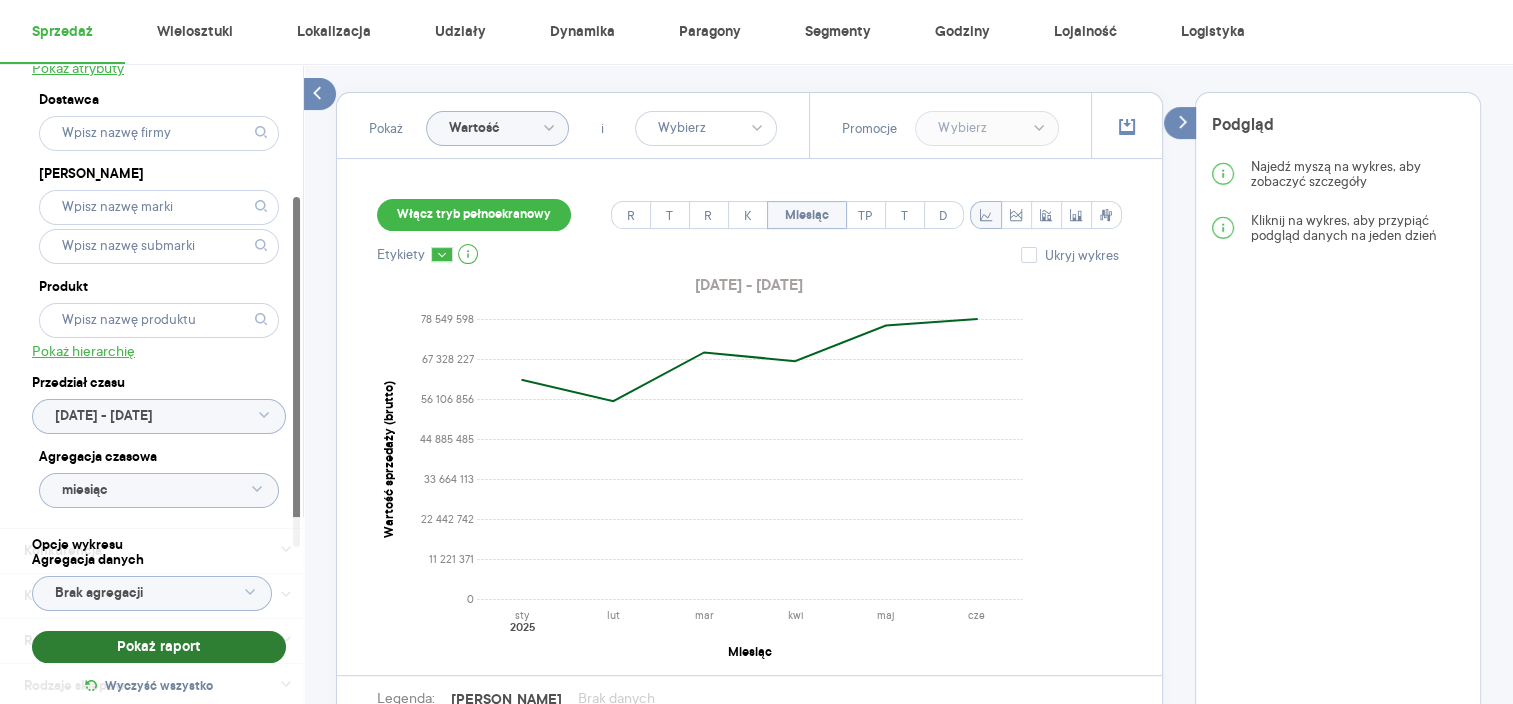 click on "Pokaż raport" at bounding box center (159, 647) 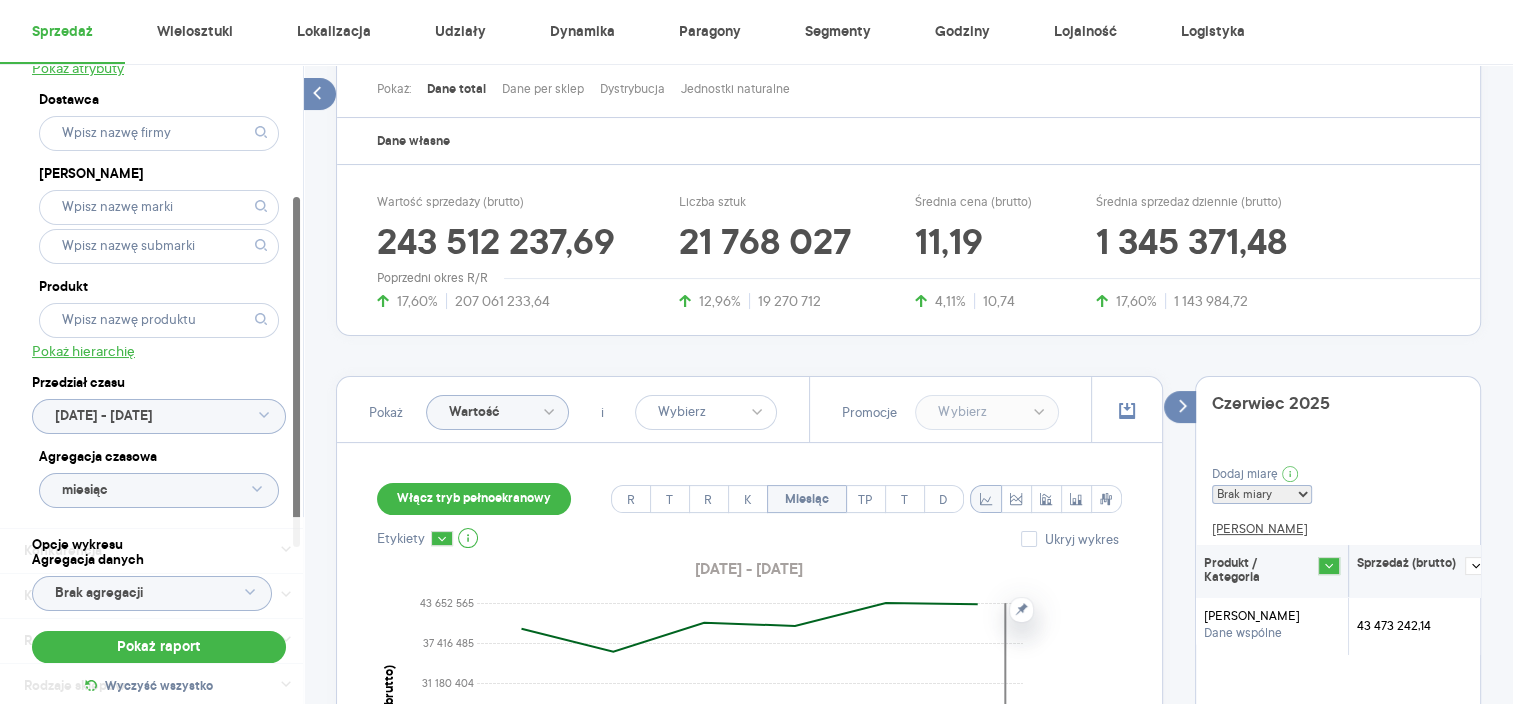 scroll, scrollTop: 248, scrollLeft: 0, axis: vertical 